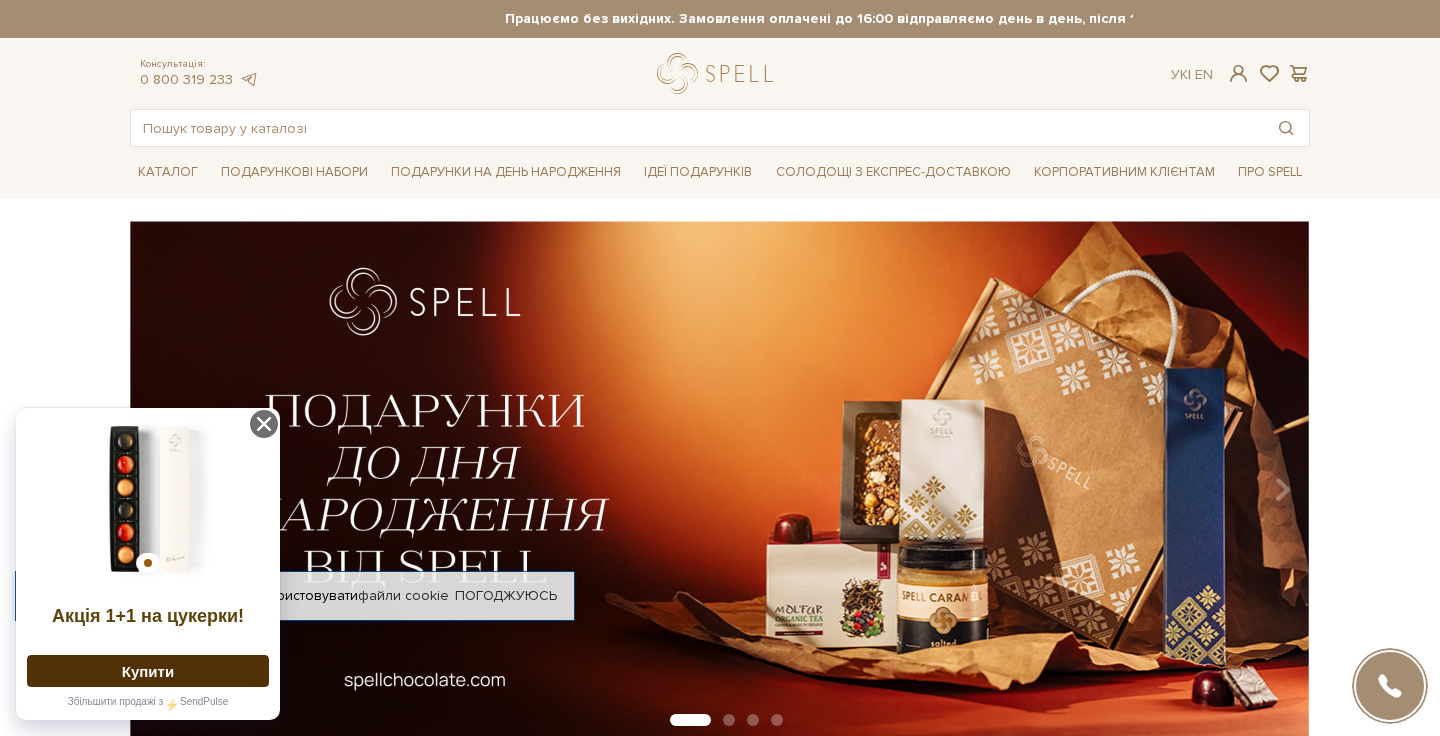 scroll, scrollTop: 0, scrollLeft: 0, axis: both 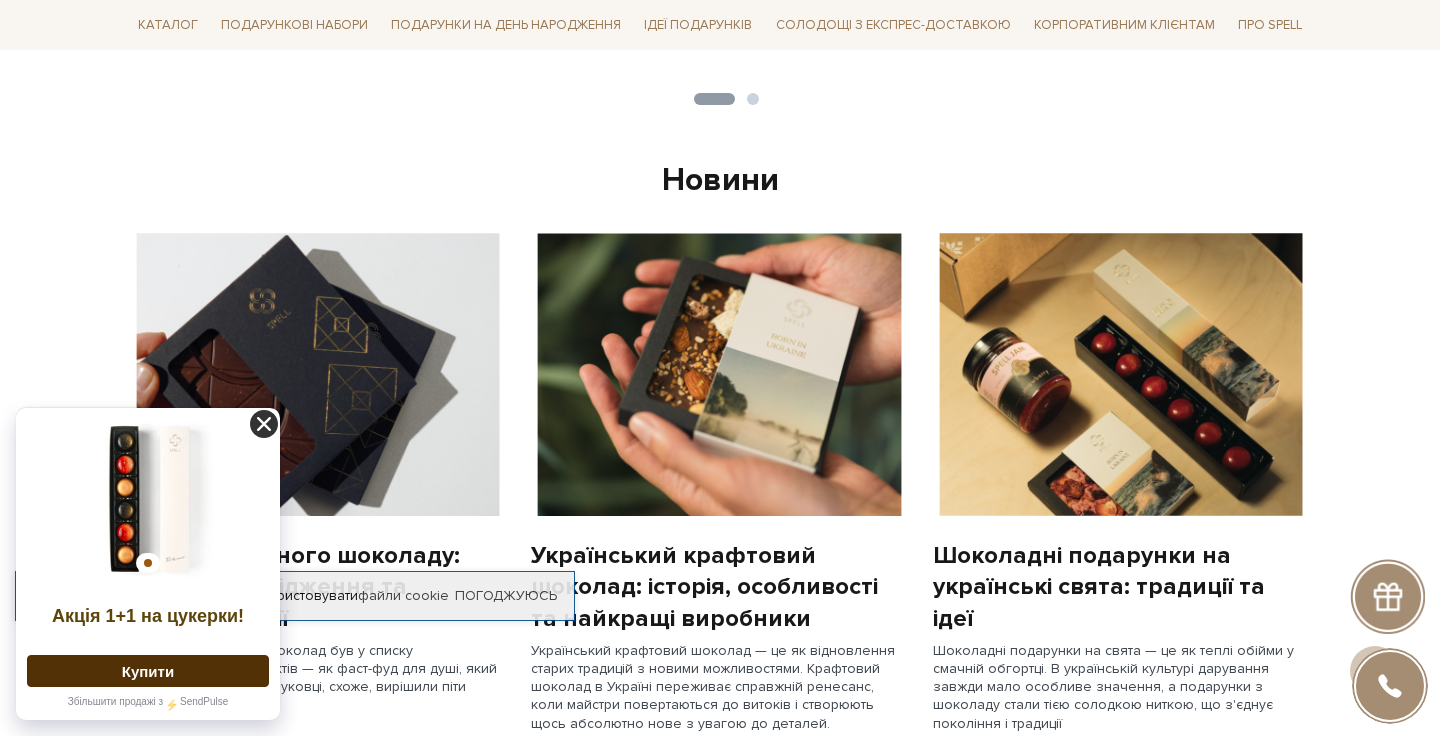 click 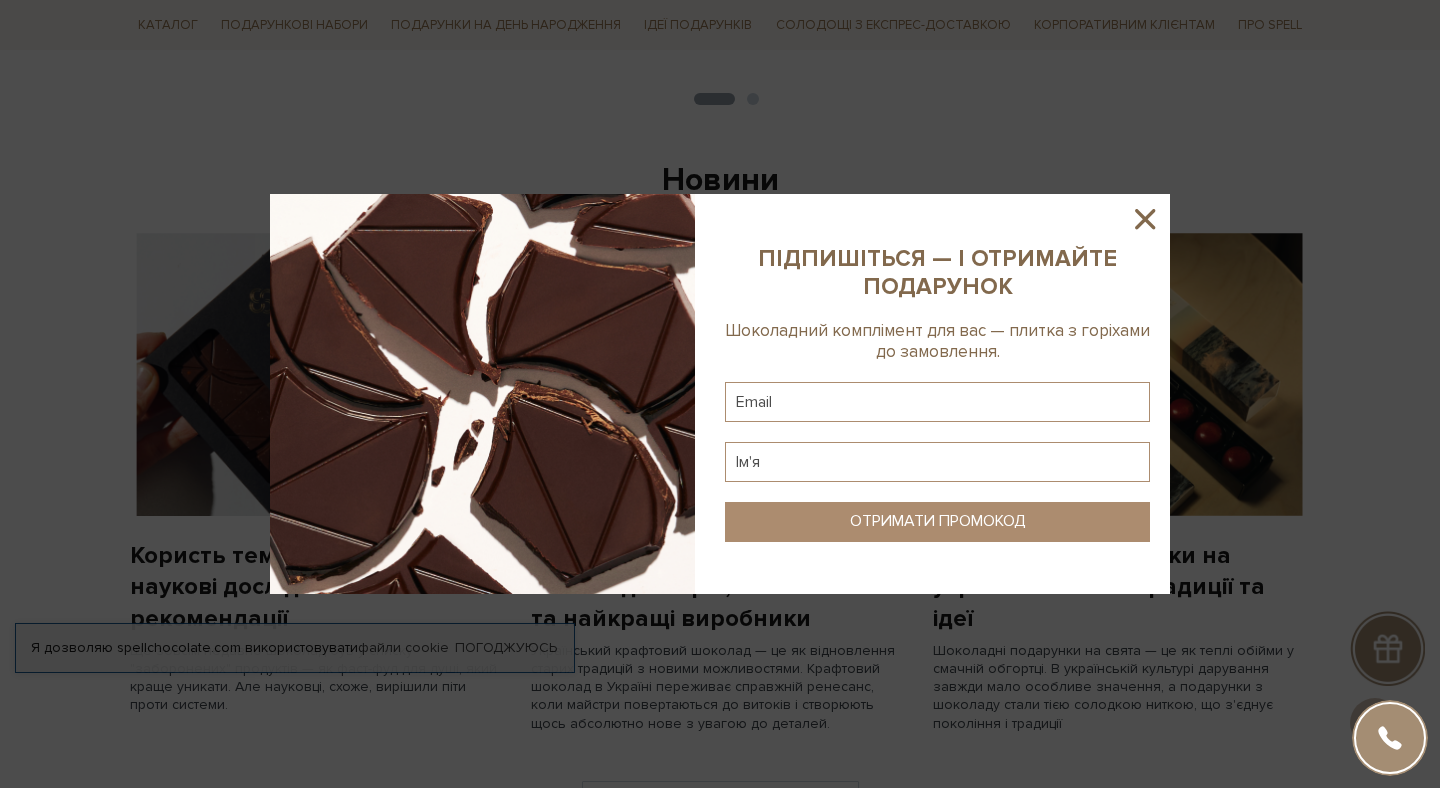 click 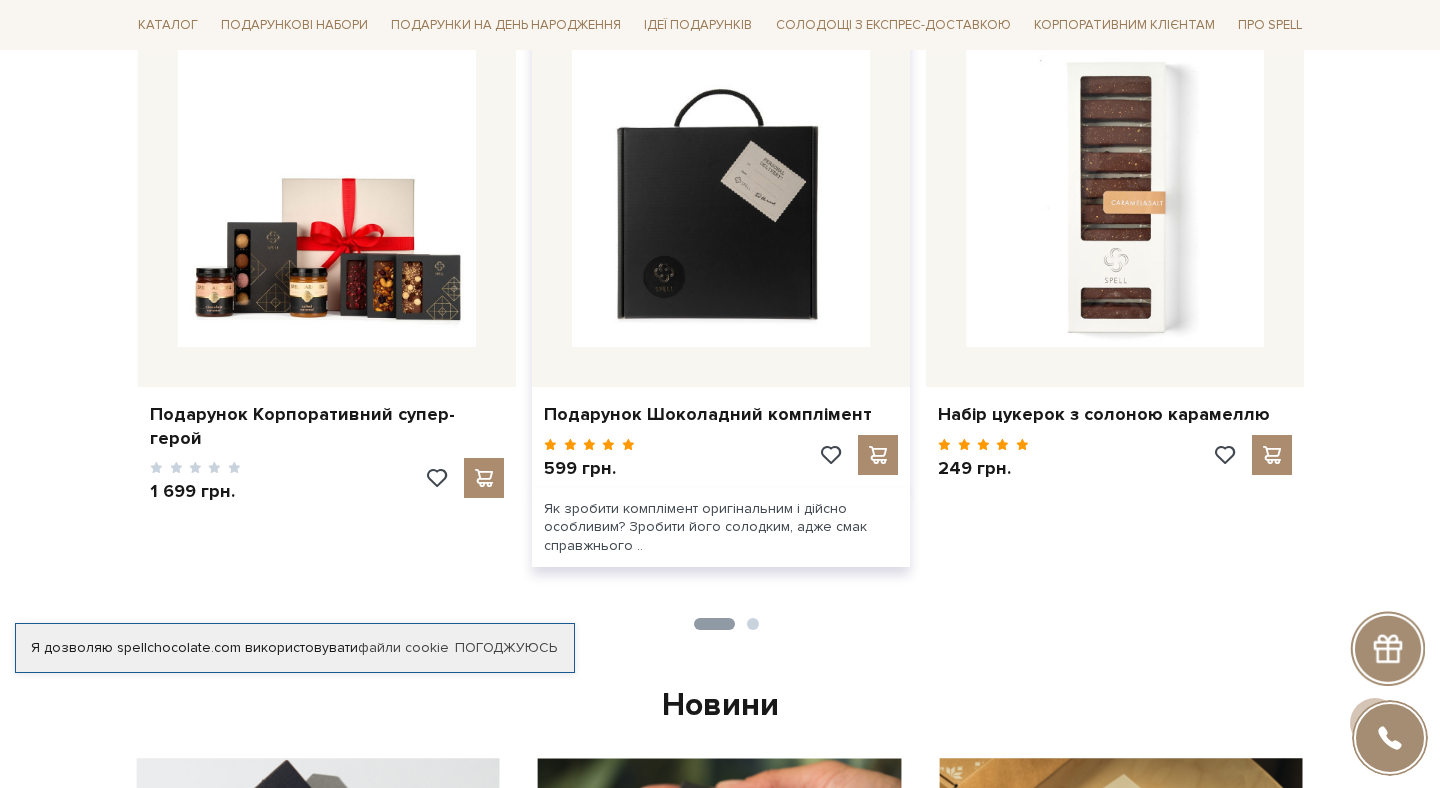 scroll, scrollTop: 0, scrollLeft: 0, axis: both 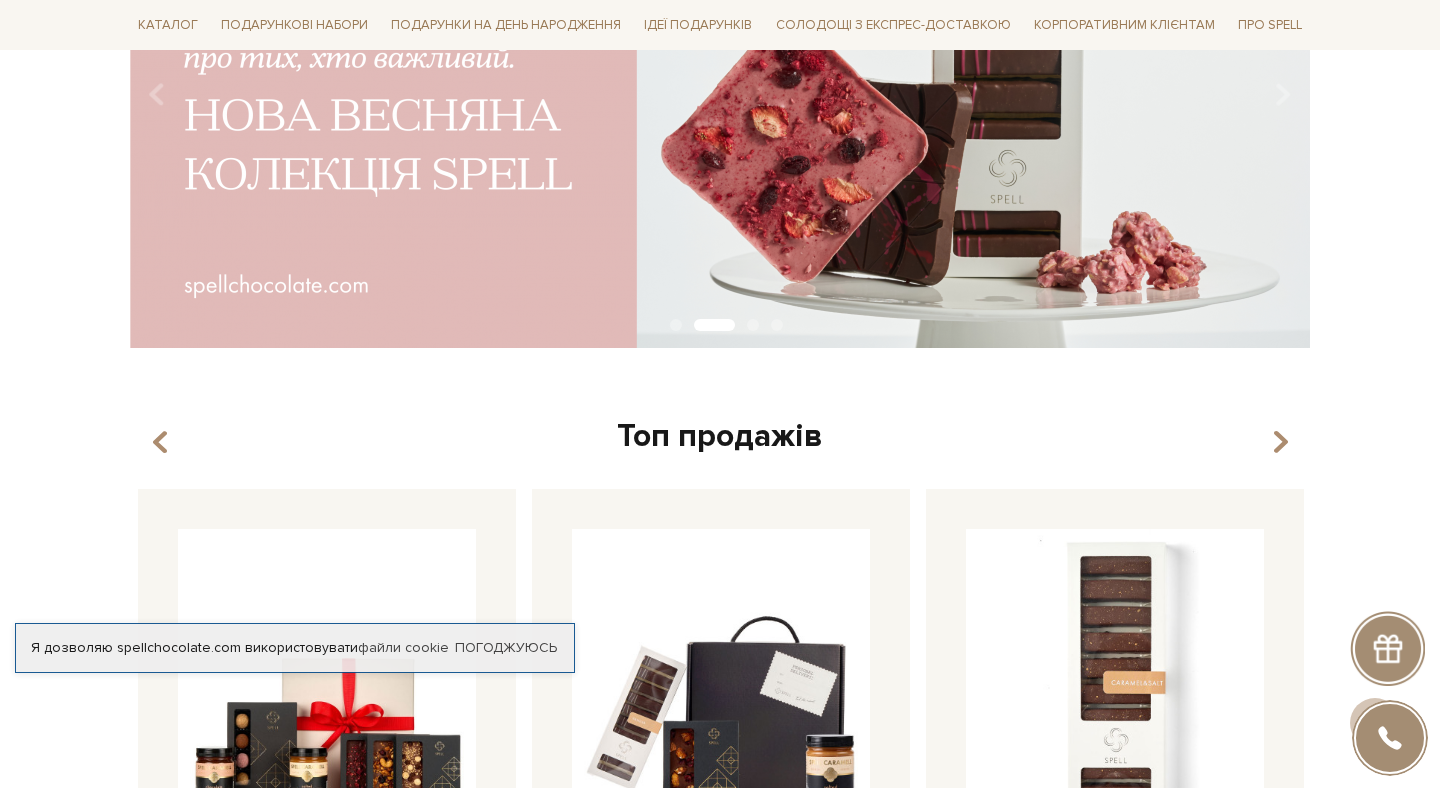 click on "slide  3   of 4
Топ продажів
1 2" at bounding box center [720, 1774] 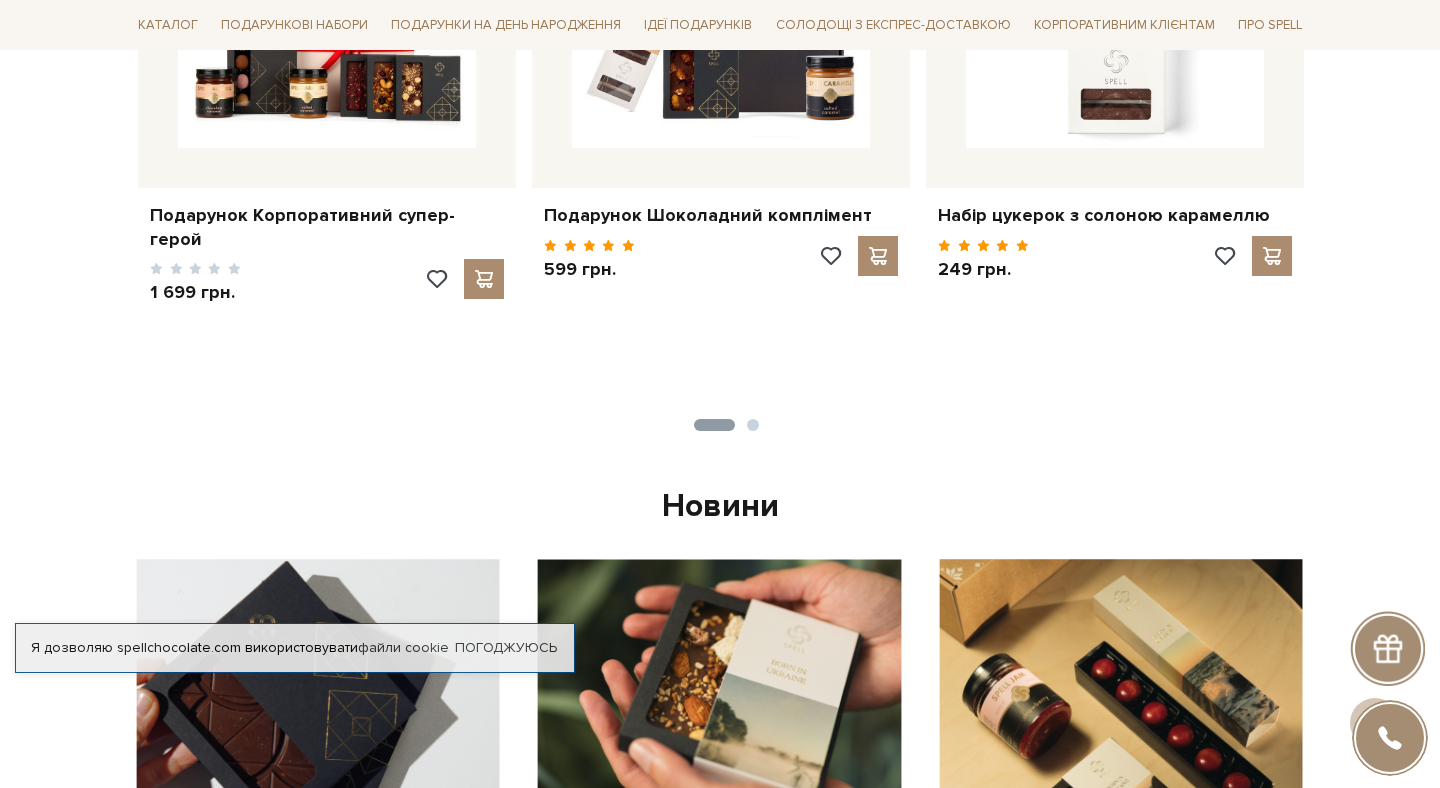 scroll, scrollTop: 1088, scrollLeft: 0, axis: vertical 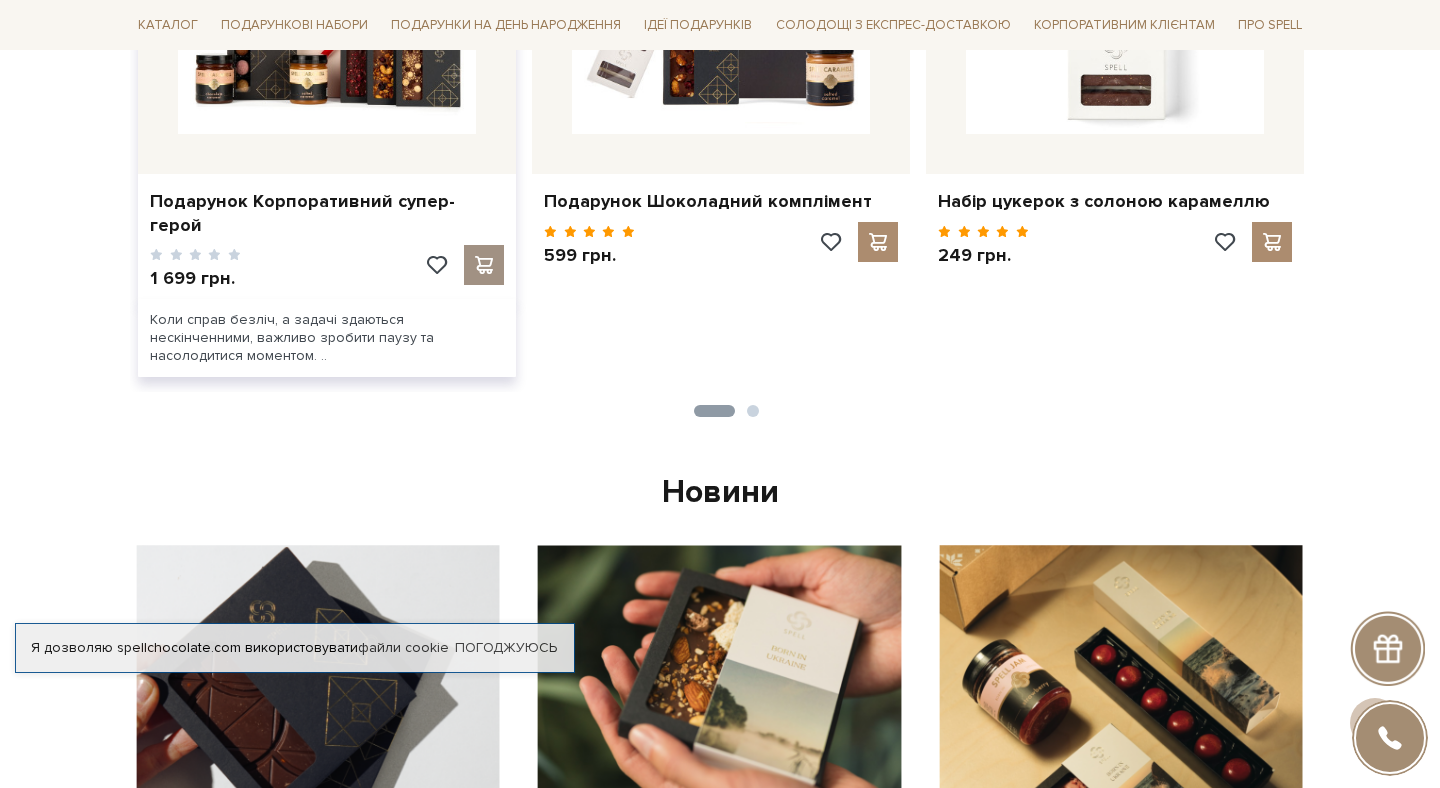 click at bounding box center (484, 265) 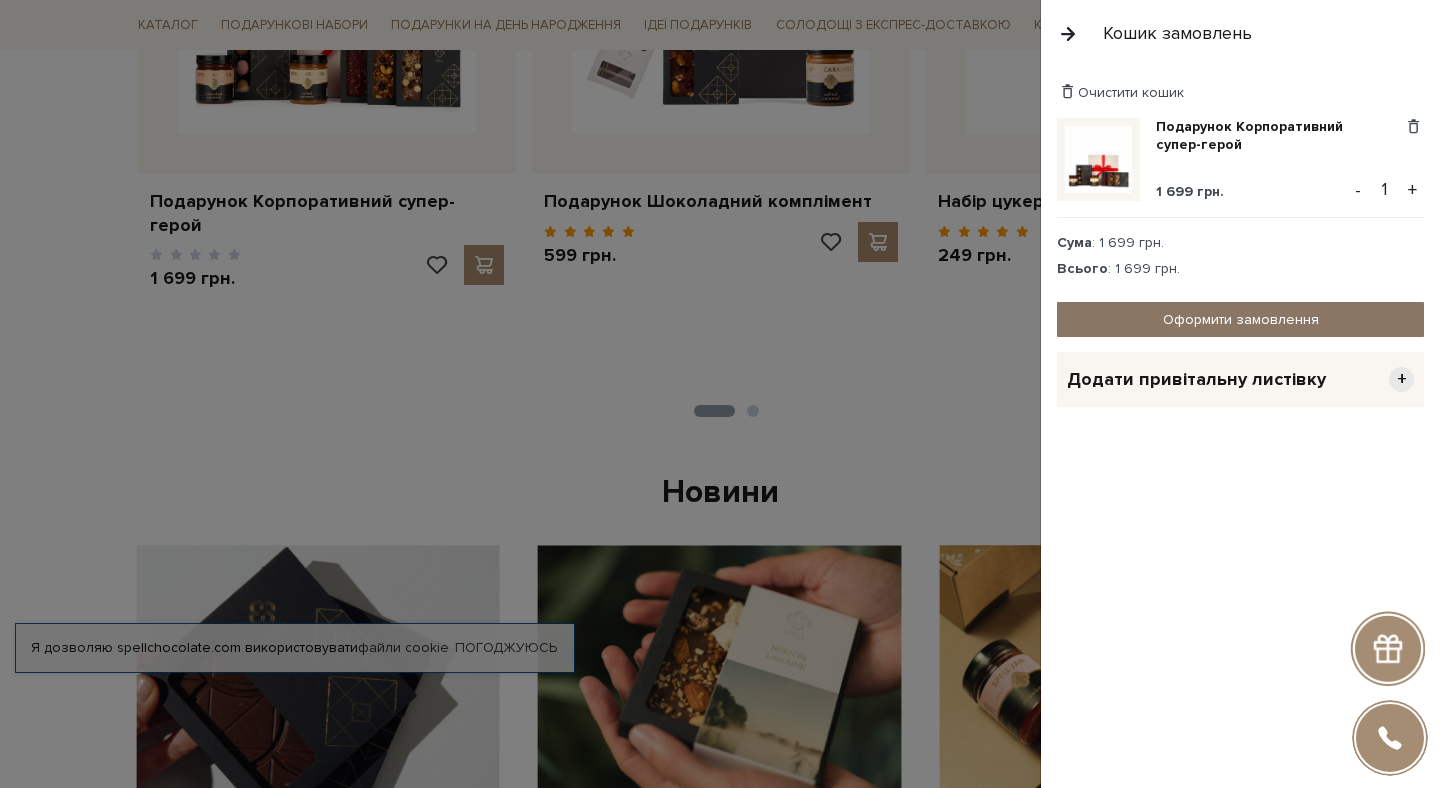 click on "Оформити замовлення" at bounding box center (1240, 319) 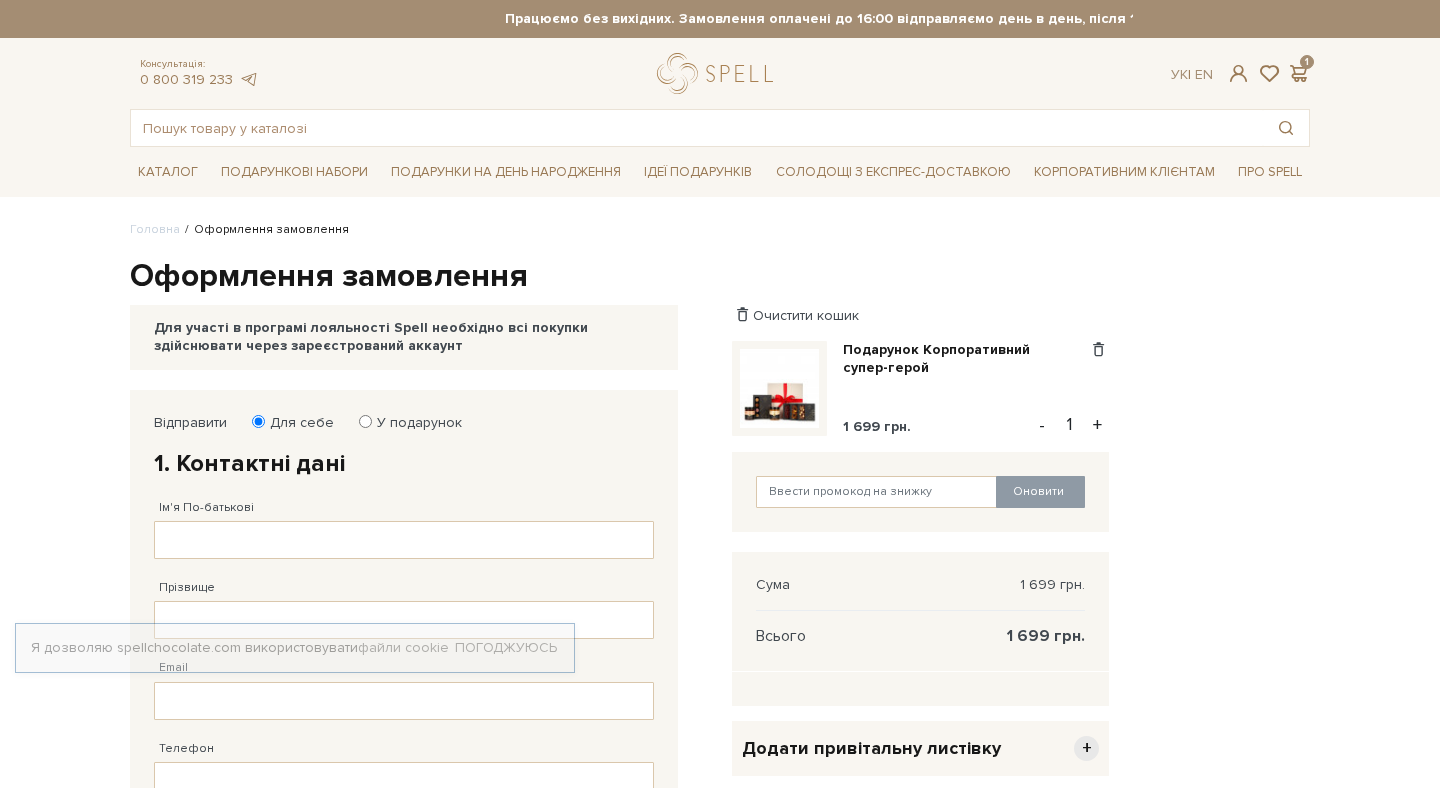 scroll, scrollTop: 0, scrollLeft: 0, axis: both 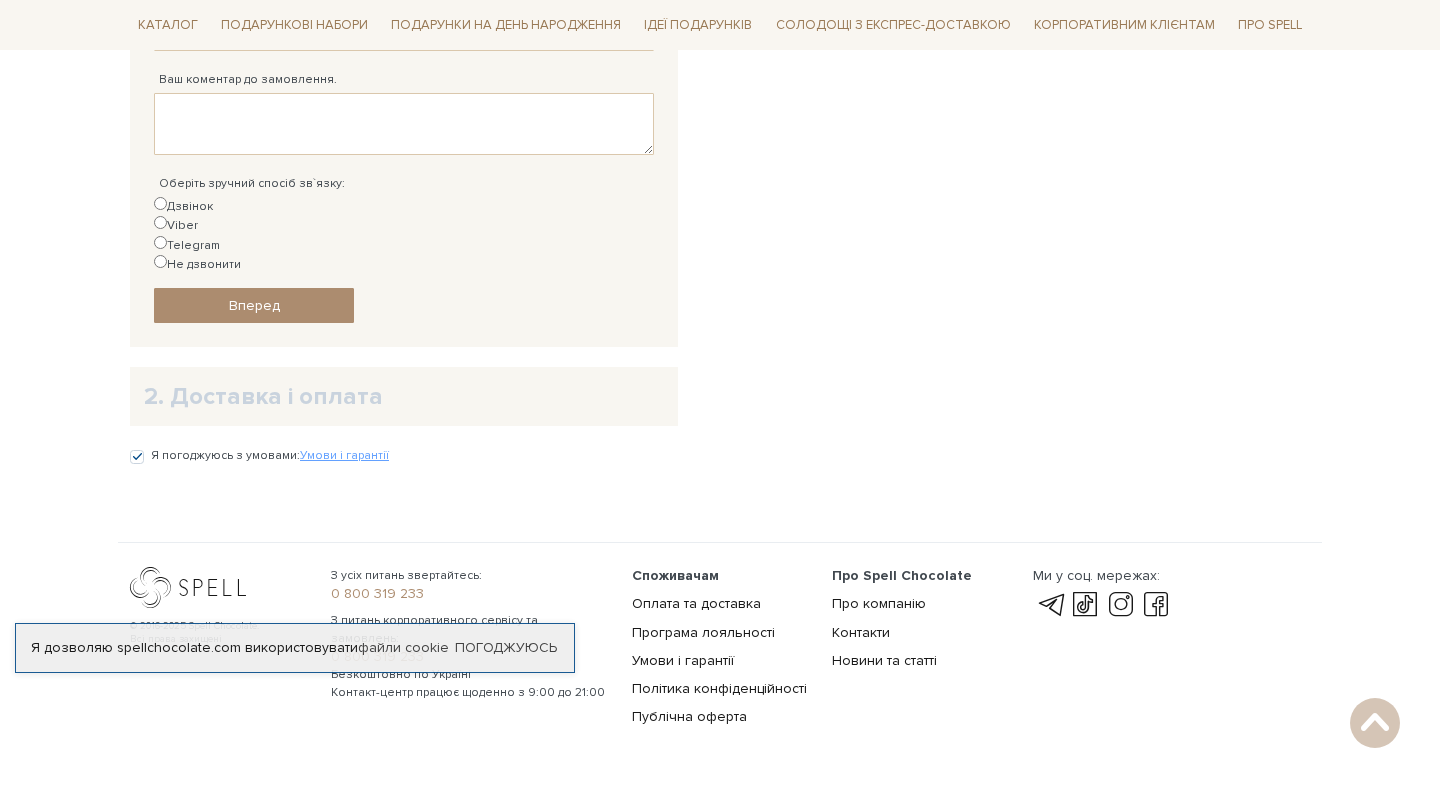 click on "2. Доставка і оплата" at bounding box center [404, 396] 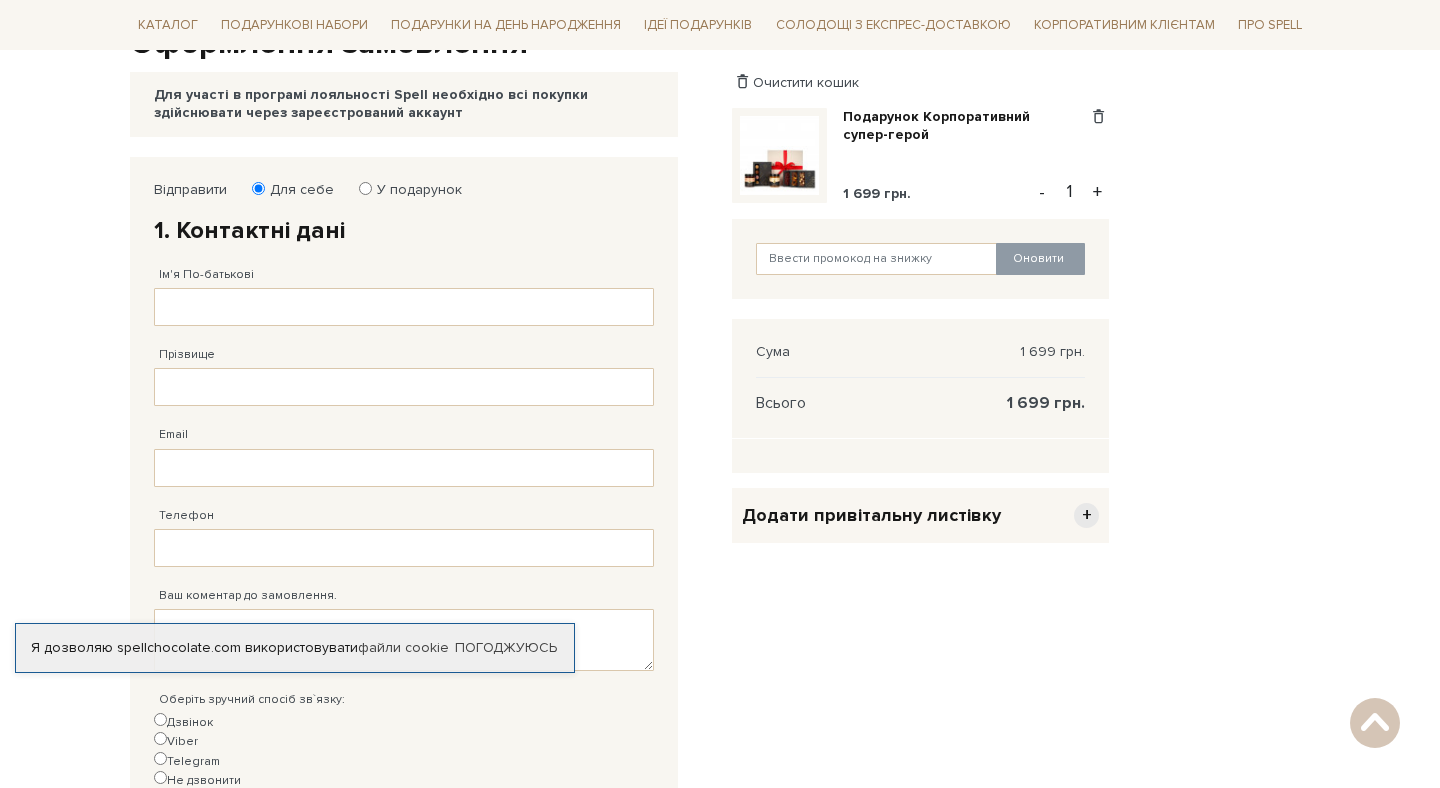 scroll, scrollTop: 133, scrollLeft: 0, axis: vertical 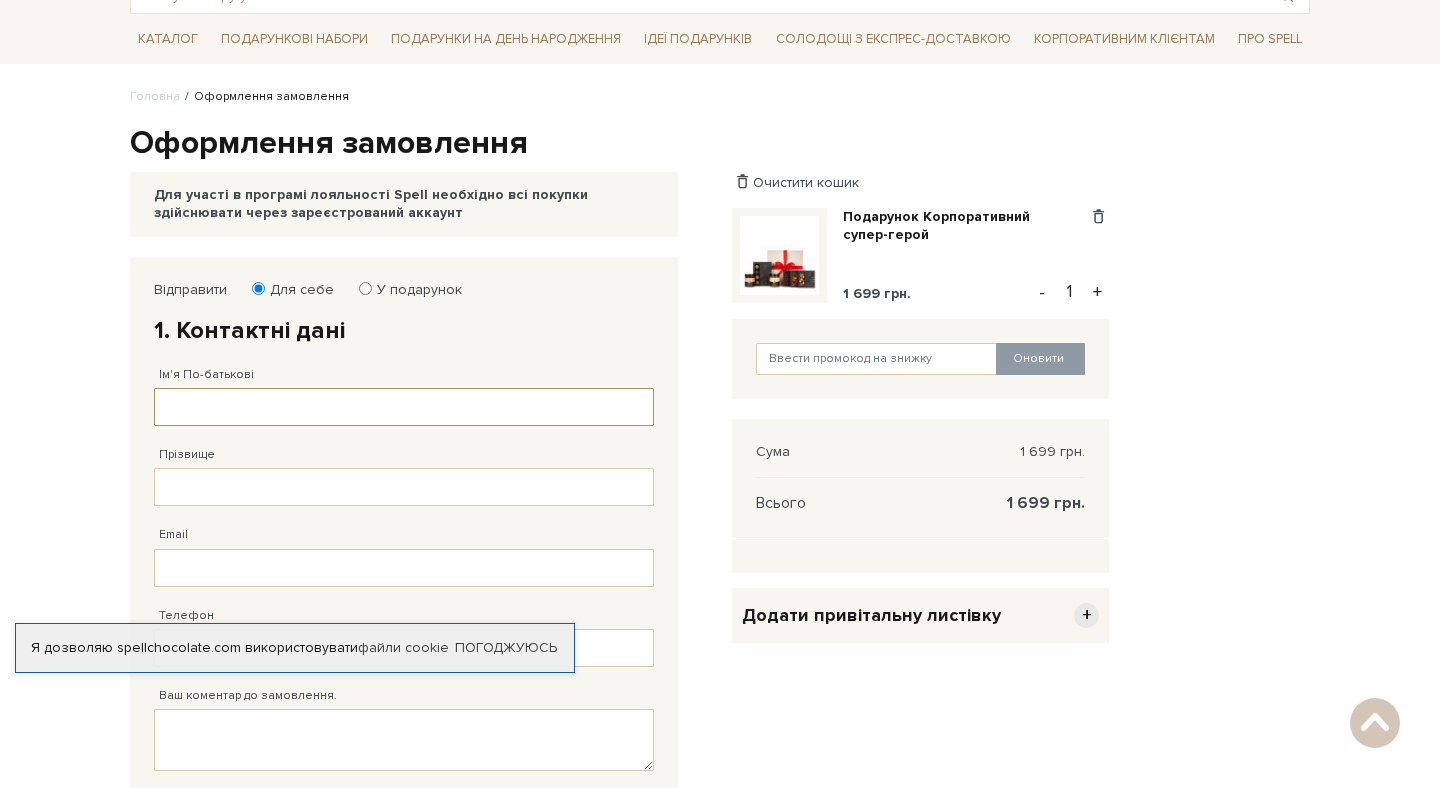 click on "Ім'я По-батькові" at bounding box center [404, 407] 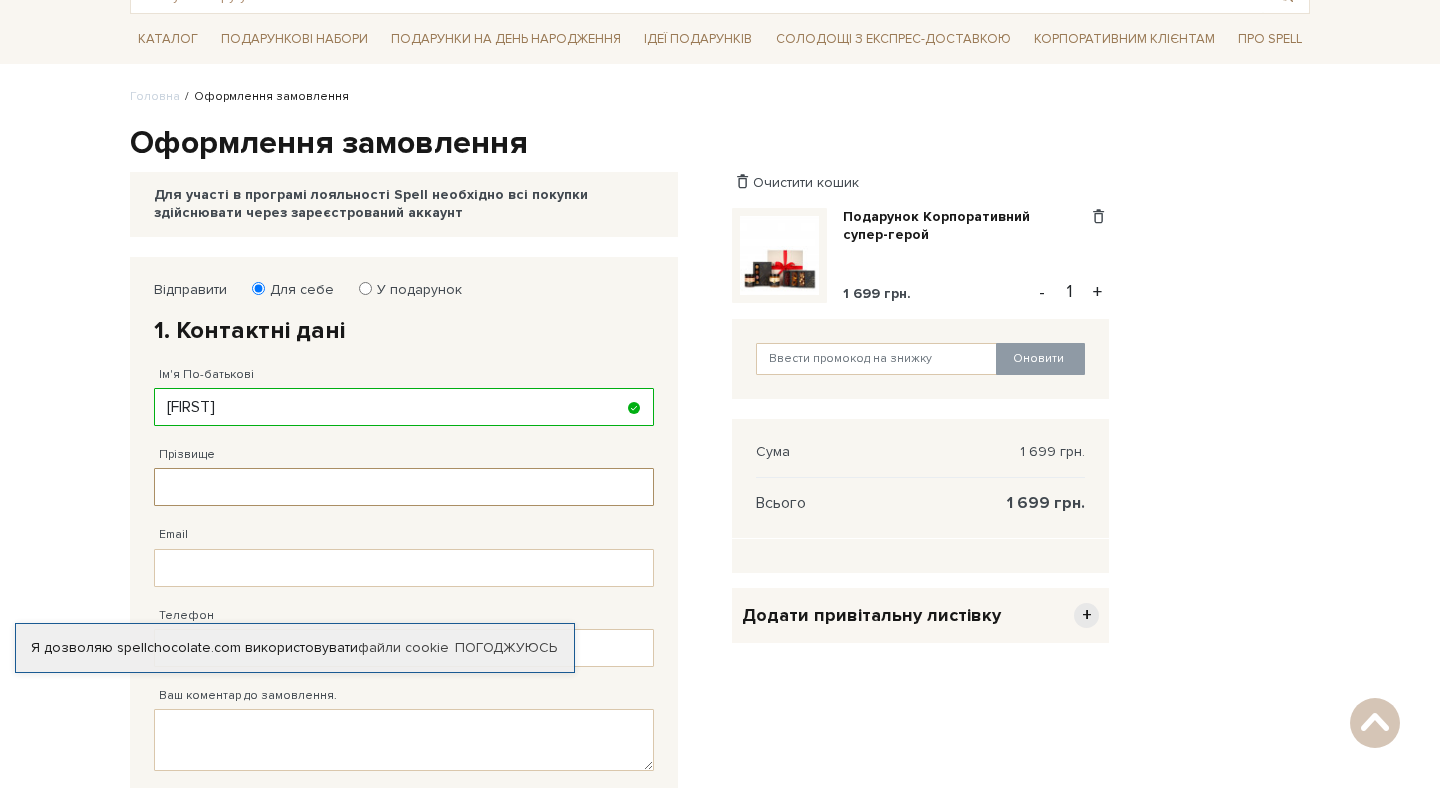 click on "Прізвище" at bounding box center (404, 487) 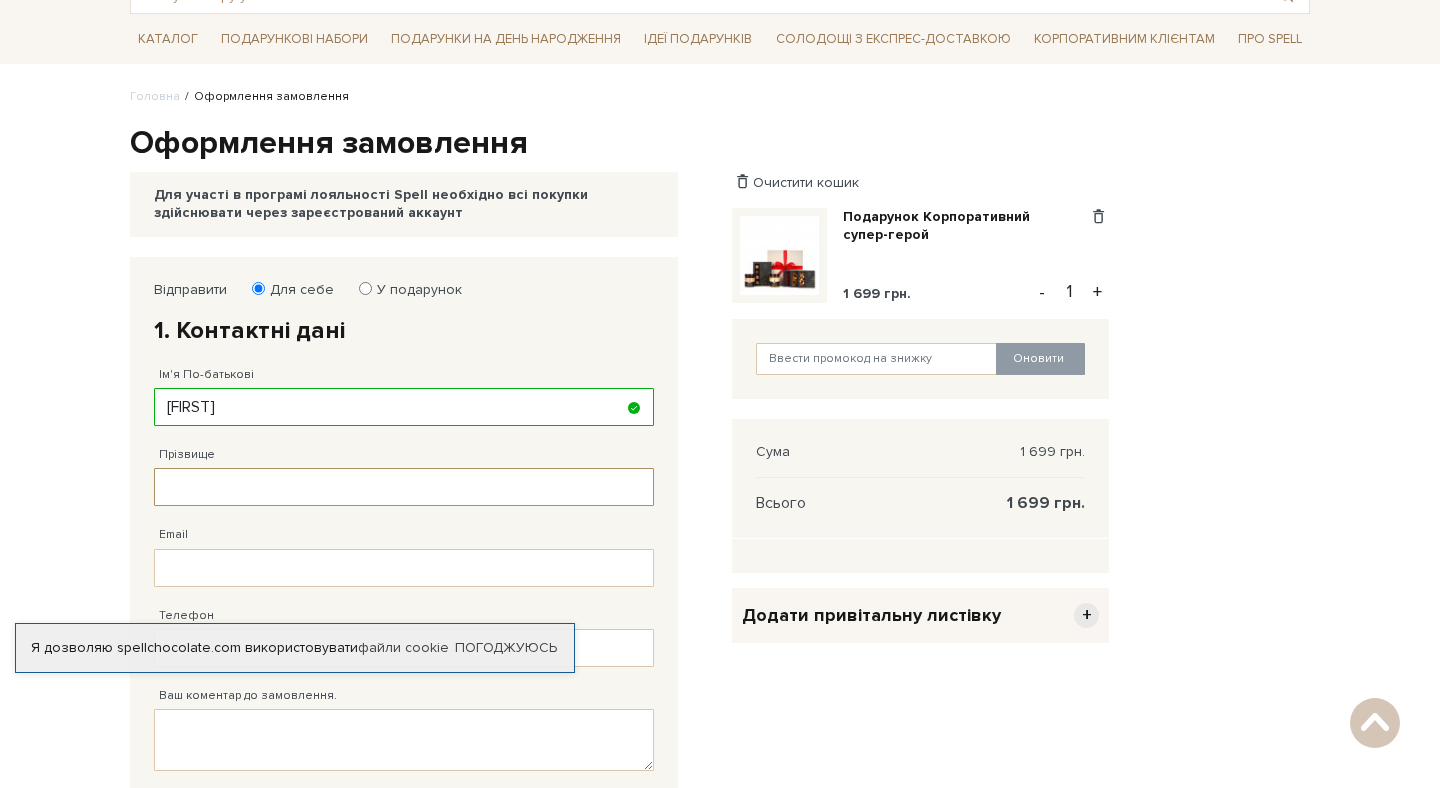 type on "кухар" 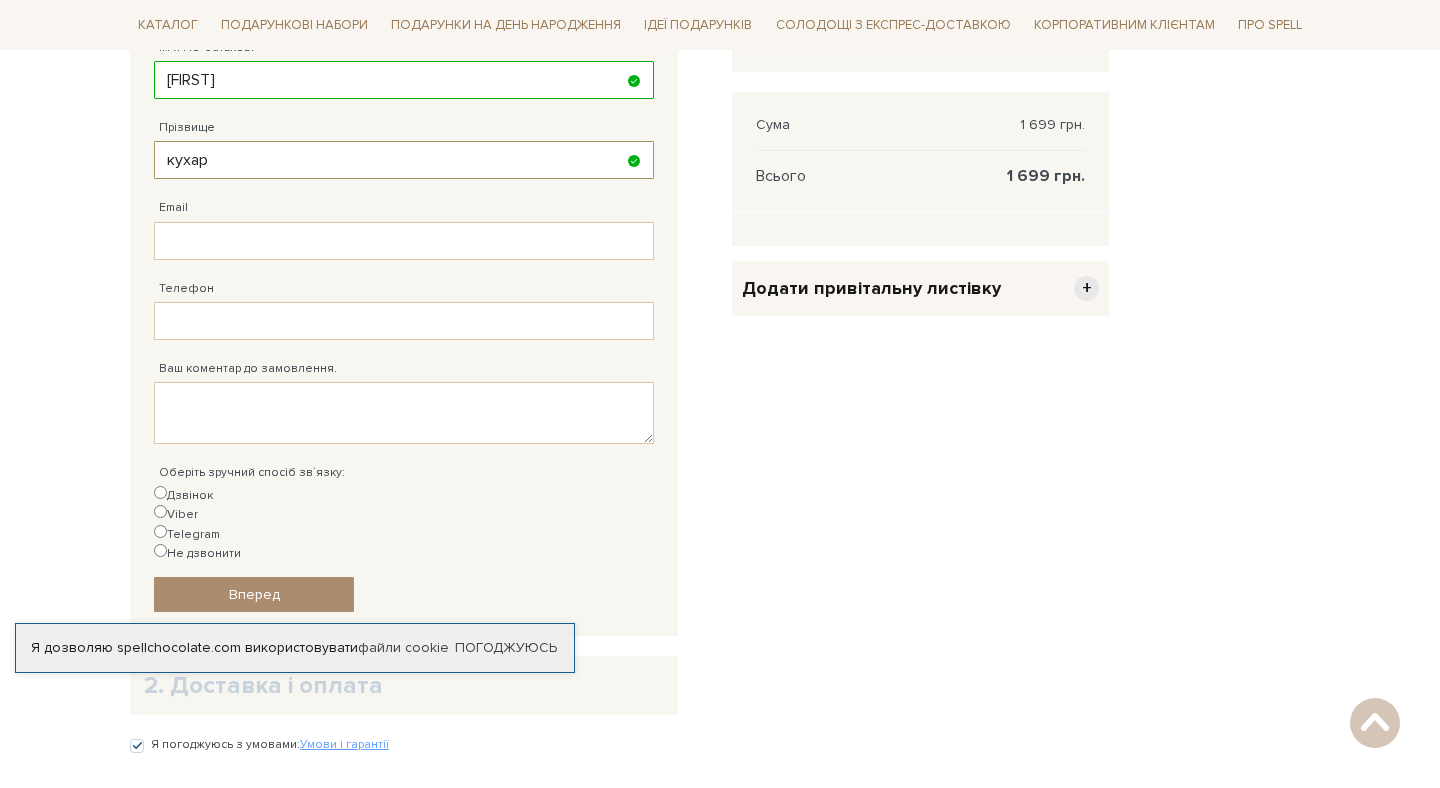 scroll, scrollTop: 568, scrollLeft: 0, axis: vertical 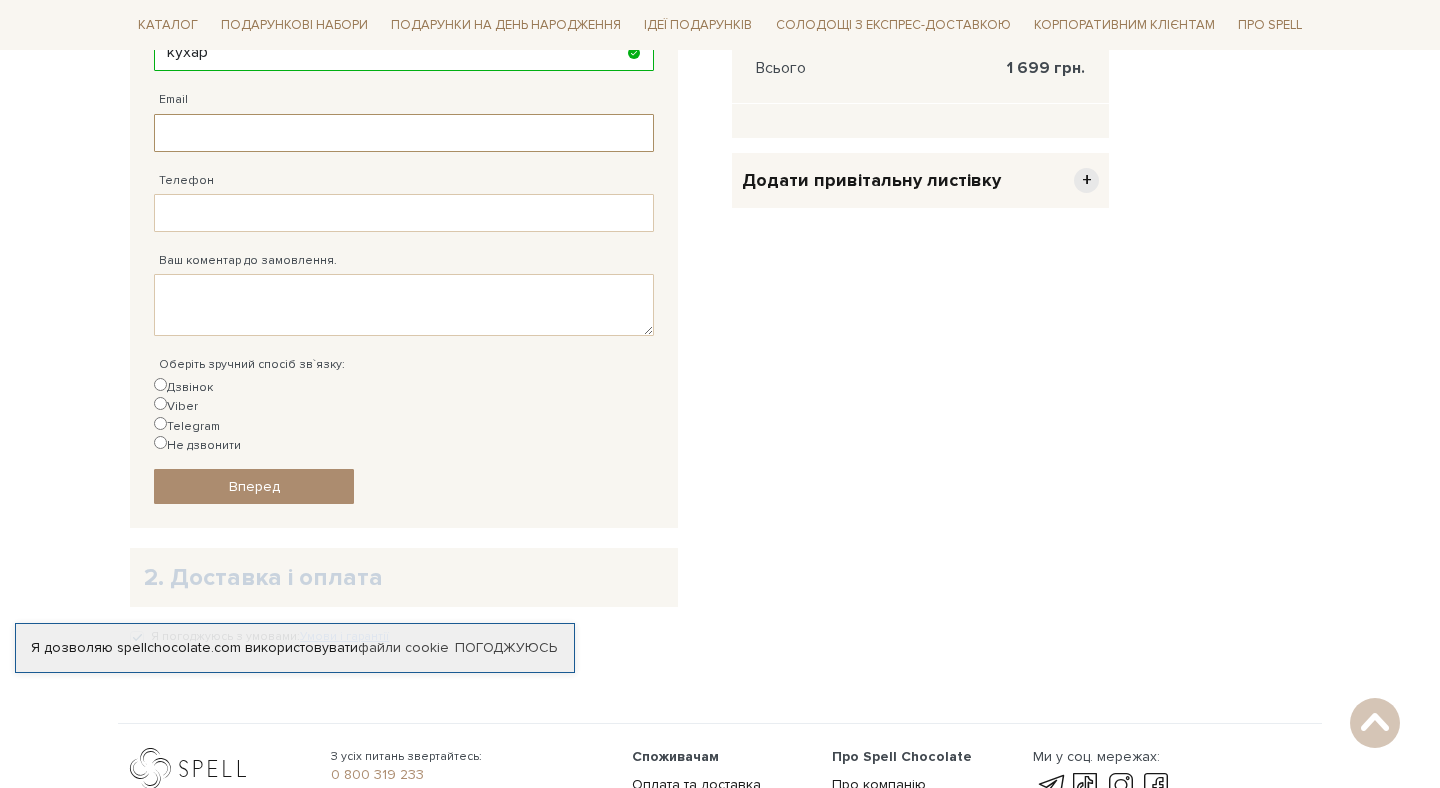 click on "Email" at bounding box center (404, 133) 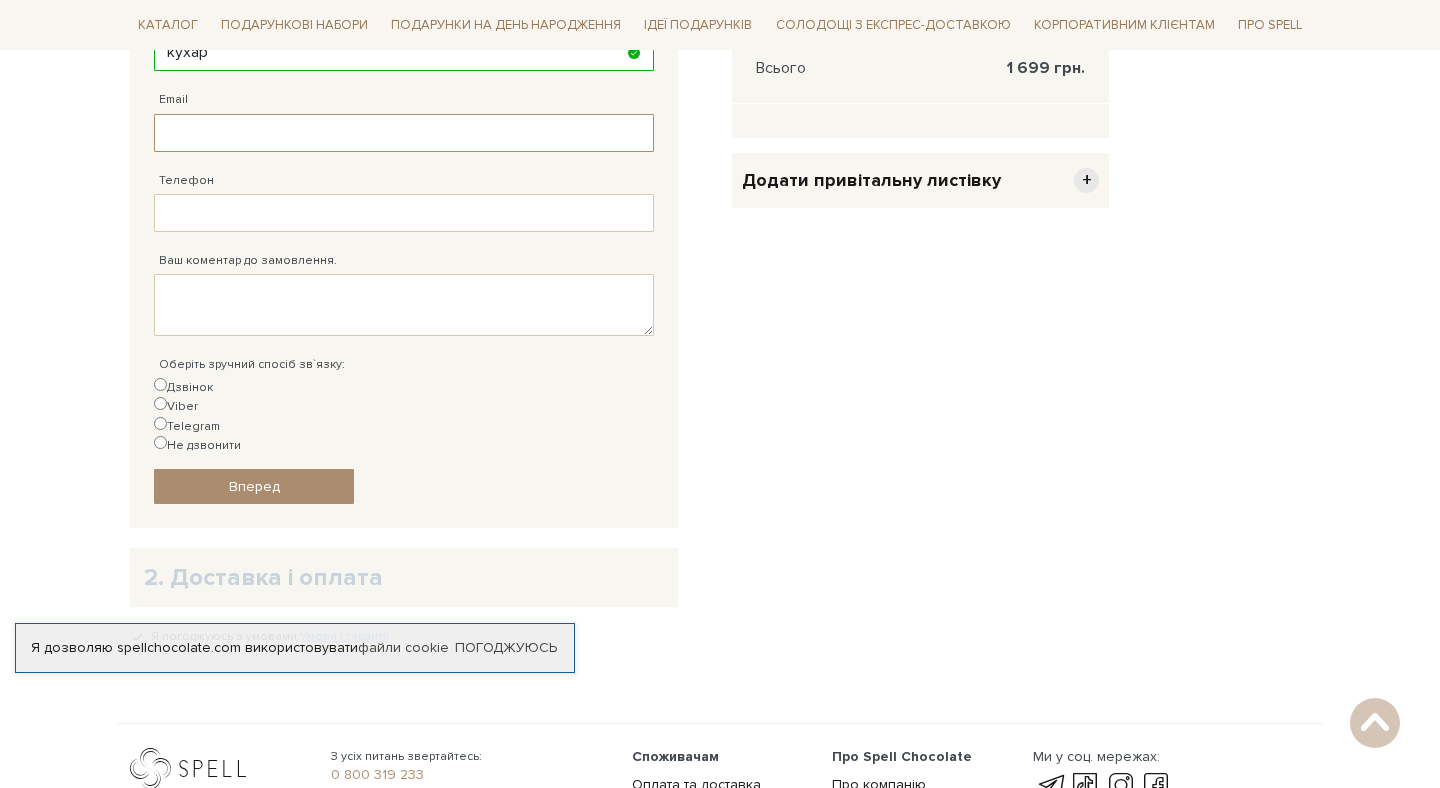 type on "valeriyakukhar07@gmail.com" 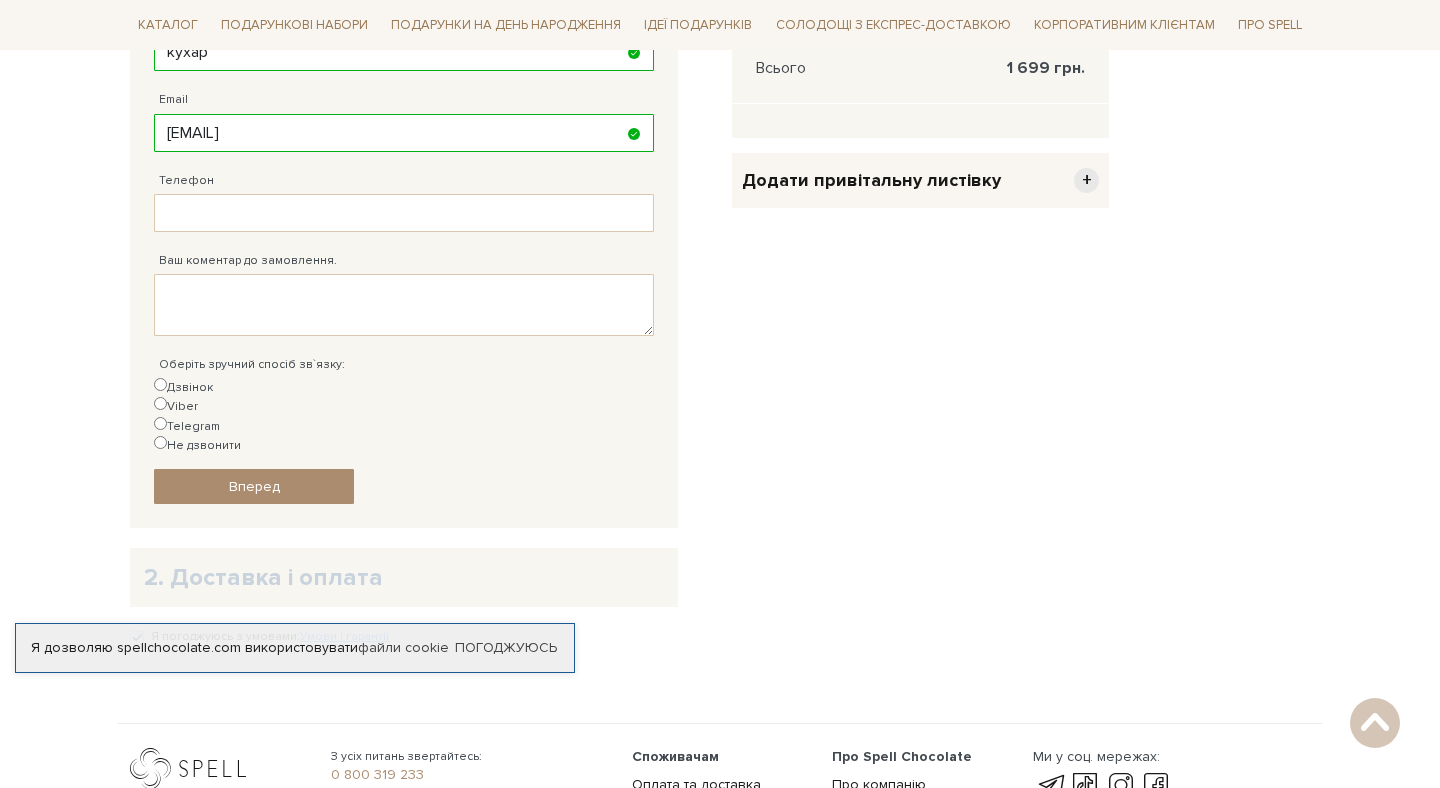 click on "Не дзвонити" at bounding box center [197, 445] 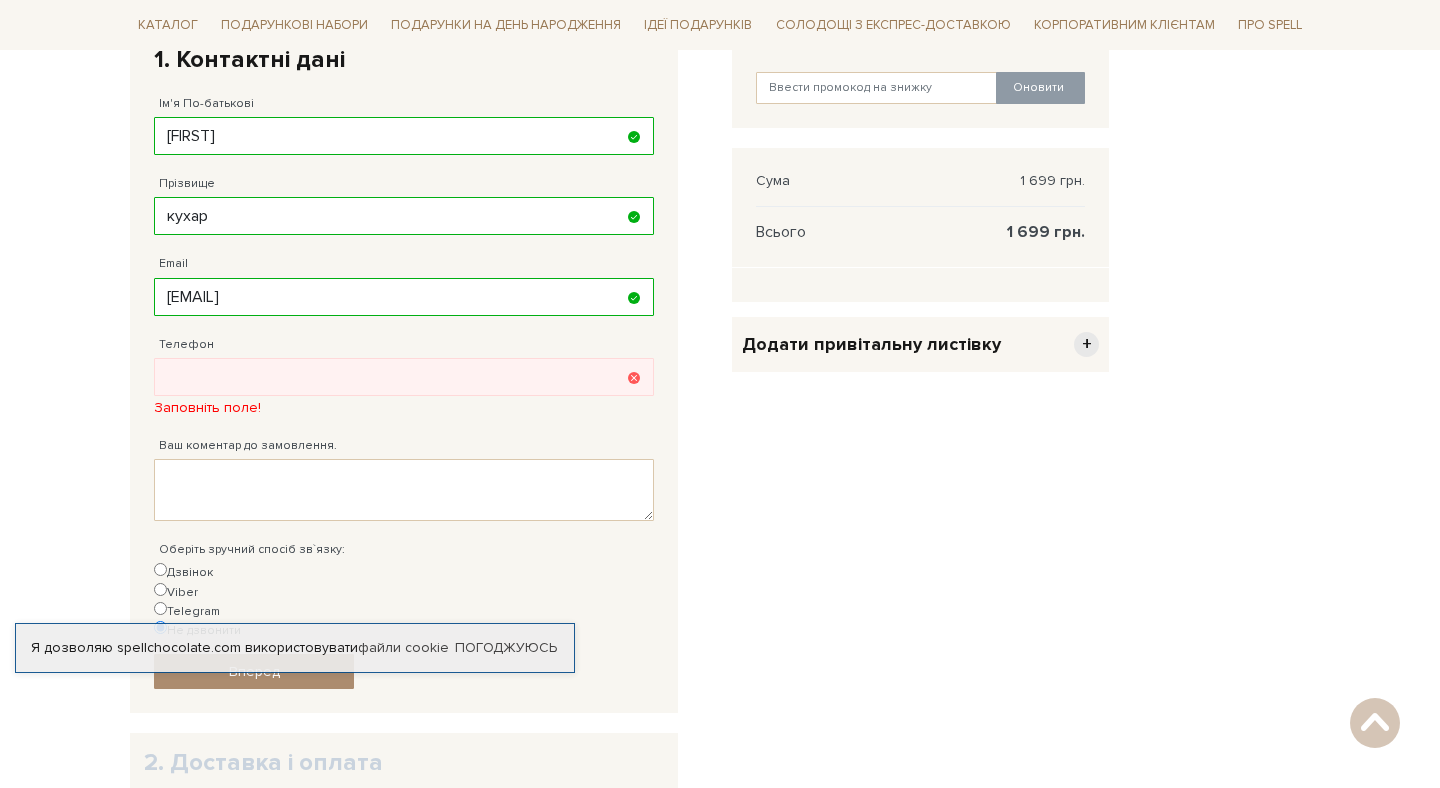 scroll, scrollTop: 389, scrollLeft: 0, axis: vertical 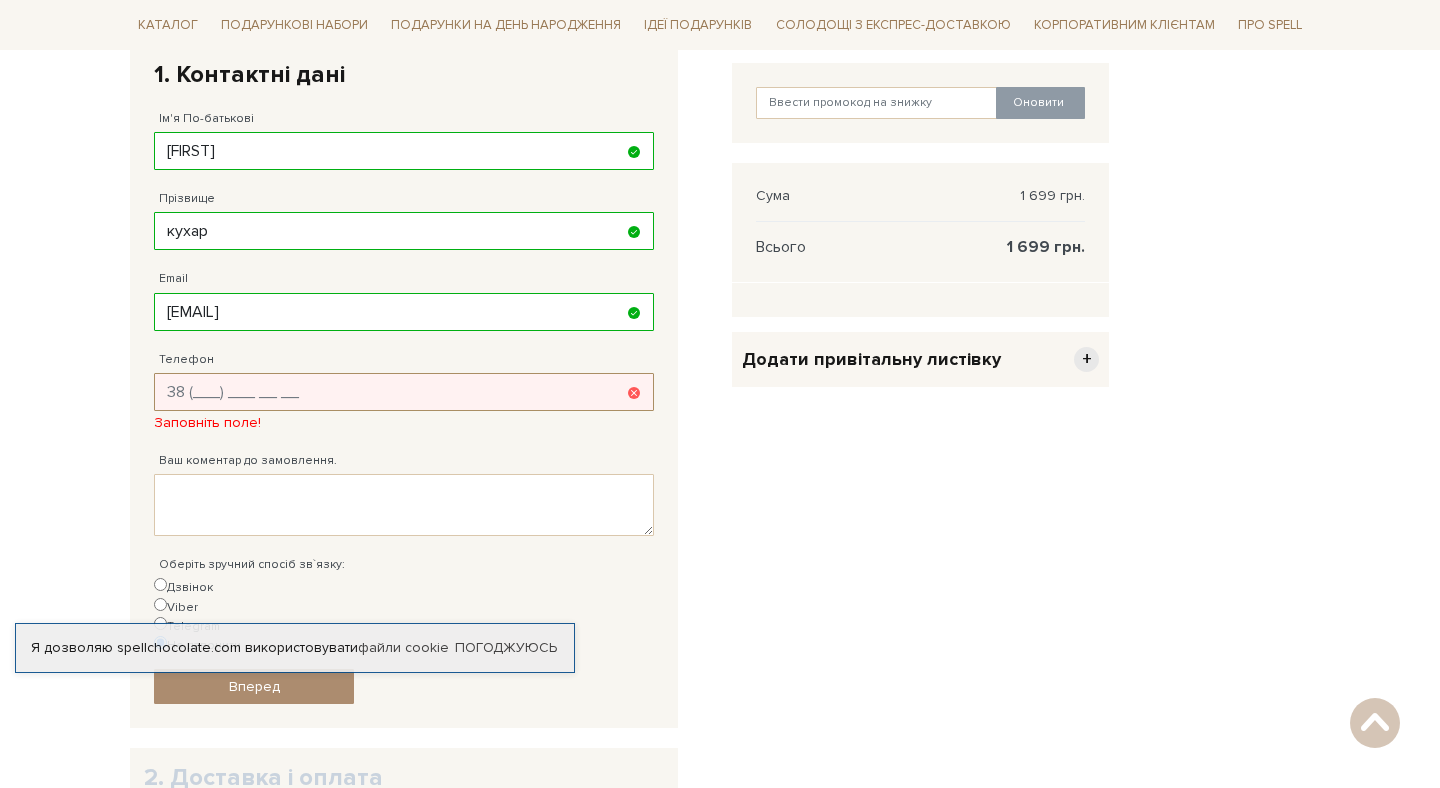 click on "Телефон" at bounding box center [404, 392] 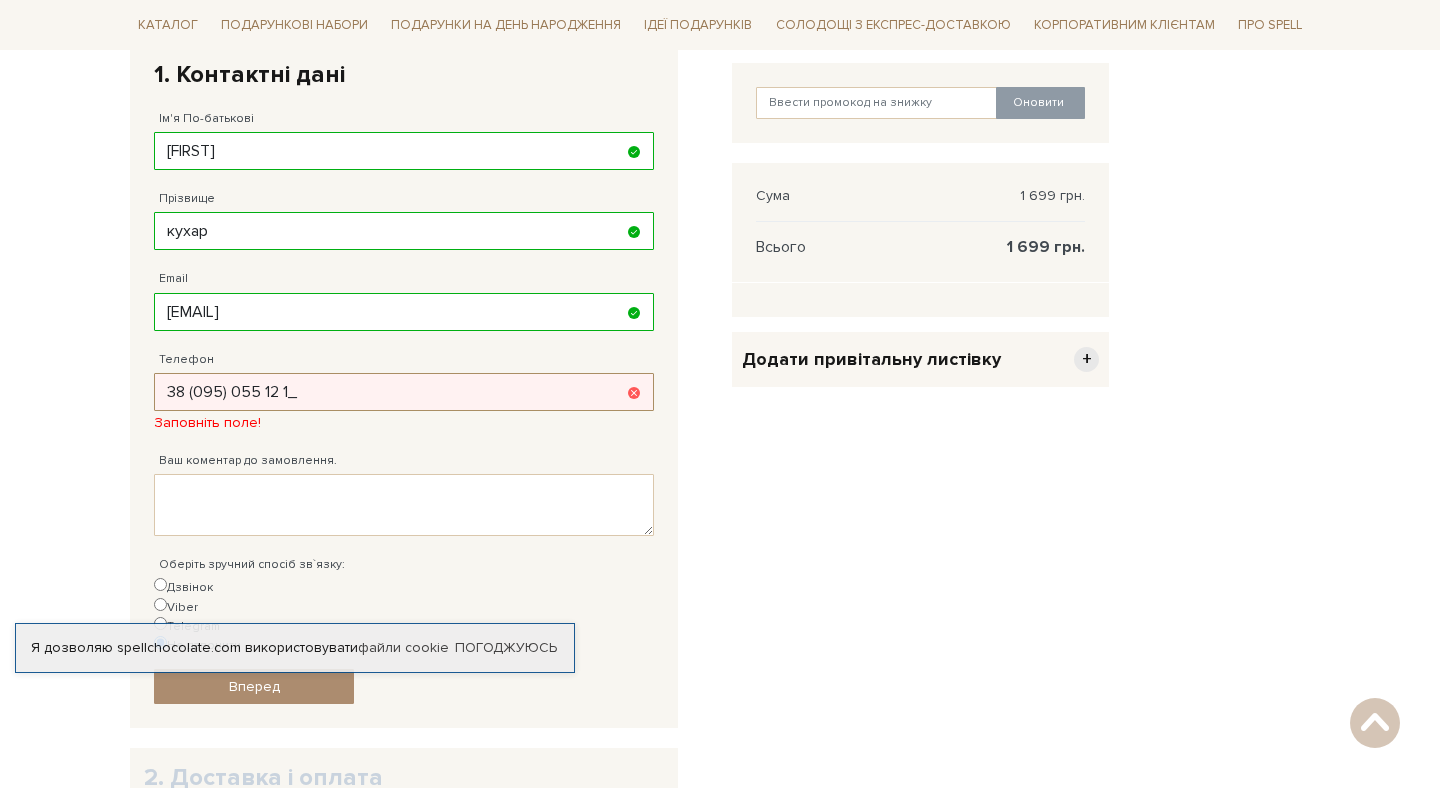 type on "38 (095) 055 12 11" 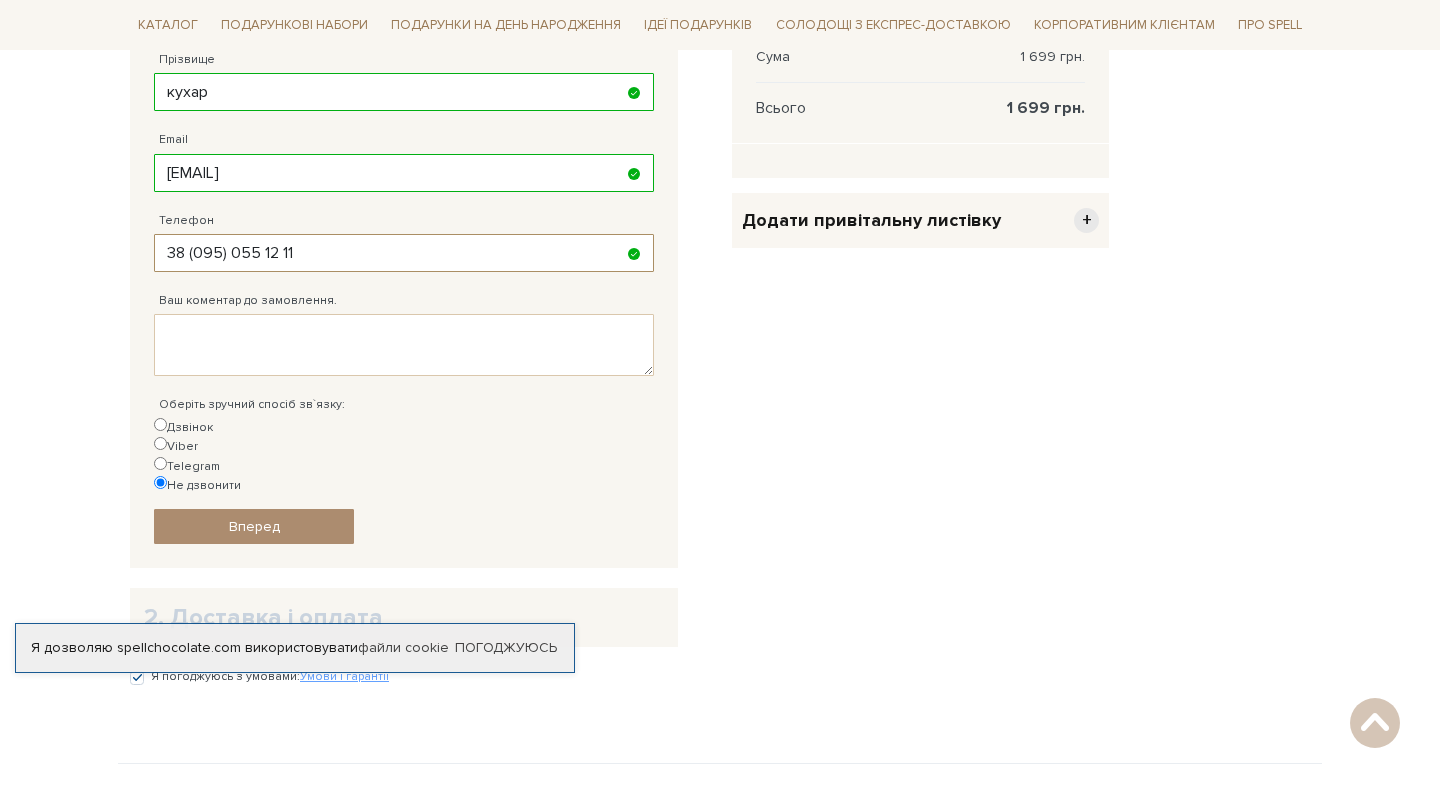 scroll, scrollTop: 563, scrollLeft: 0, axis: vertical 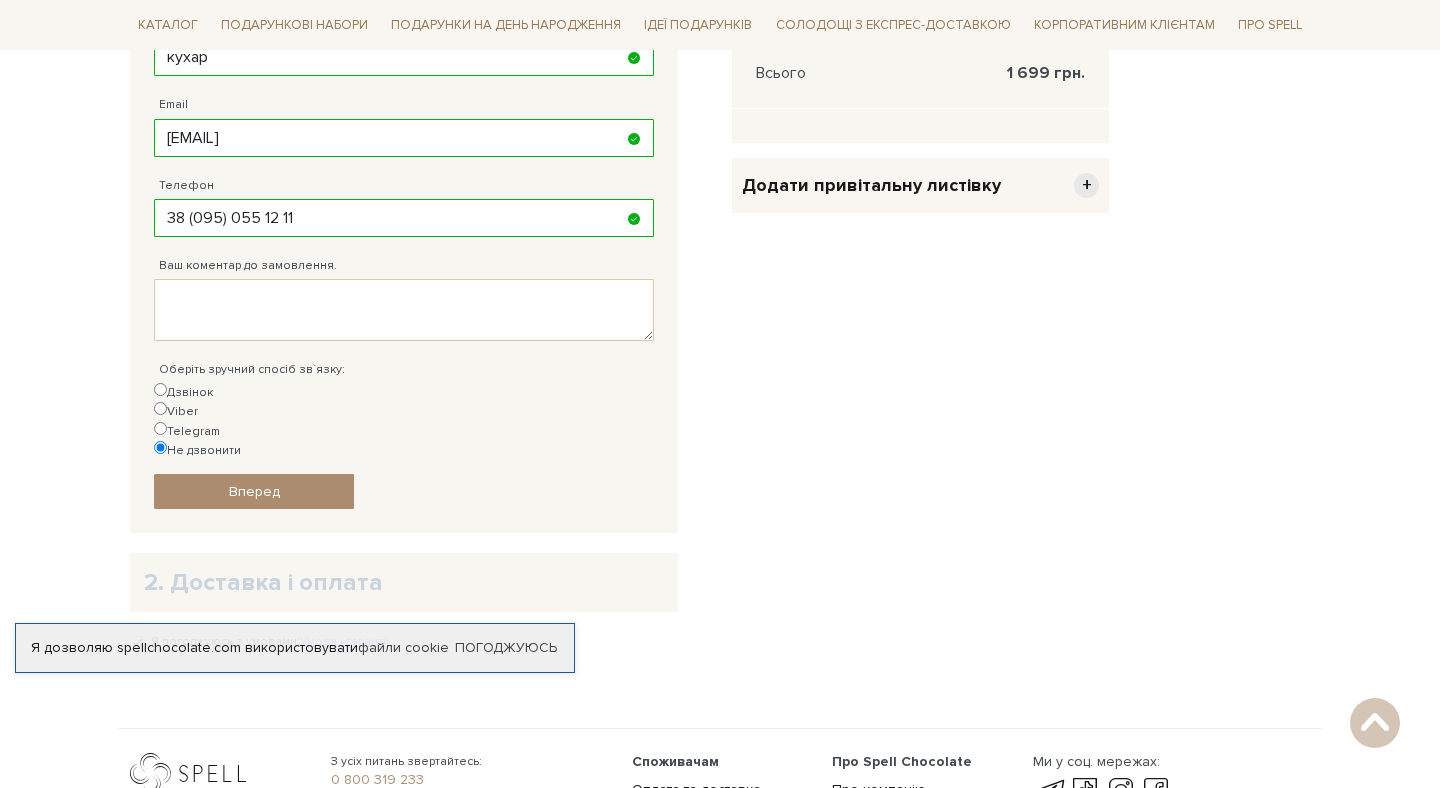 click on "Відправити
Для себе
У подарунок
1. Контактні дані
Ім'я По-батькові
валерія
Заповніть поле від 1 до 128 символів!
Прізвище
кухар
Заповніть поле від 1 до 128 символів!
Email
valeriyakukhar07@gmail.com
Адрес уже зареєстровано!" at bounding box center (404, 180) 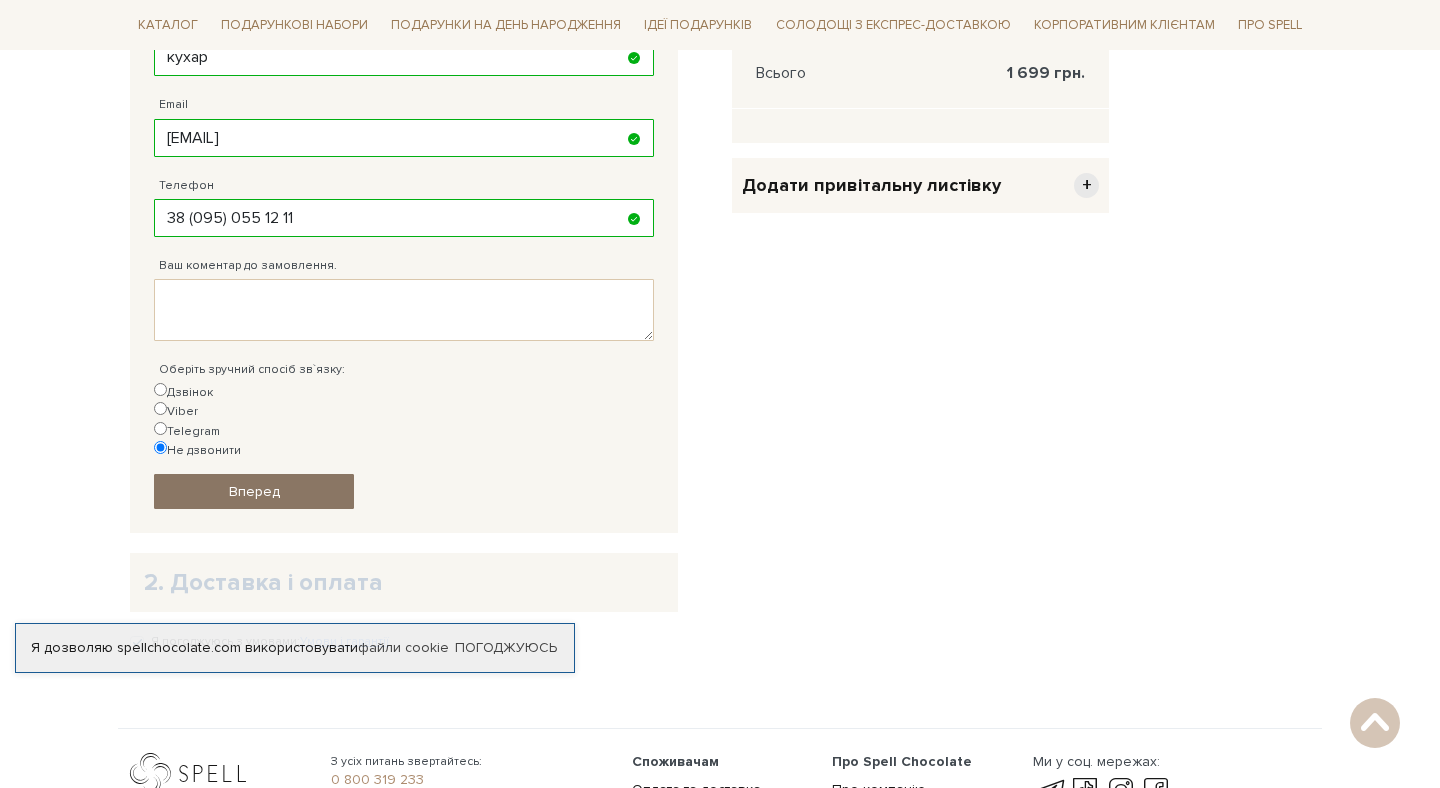 click on "Вперед" at bounding box center (254, 491) 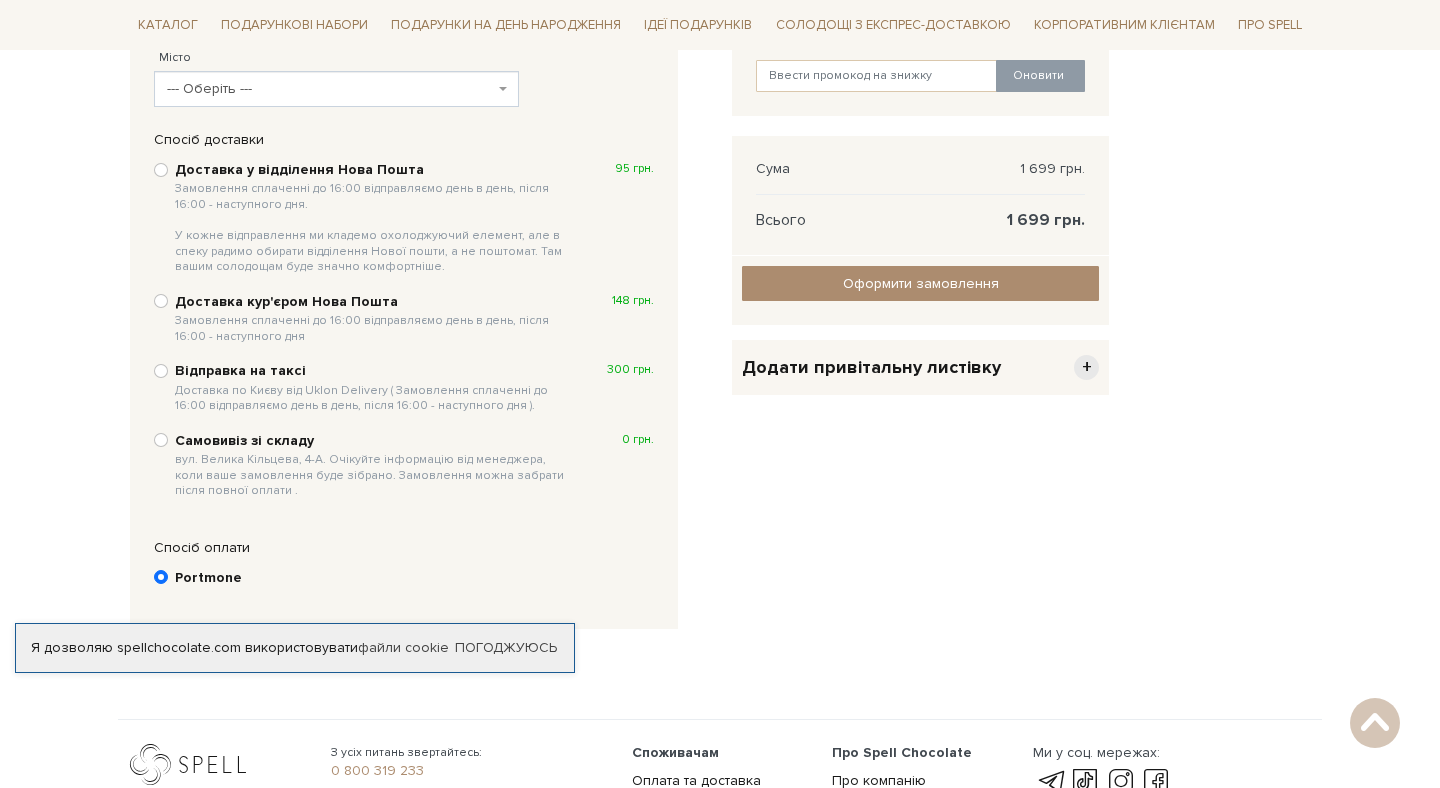 scroll, scrollTop: 414, scrollLeft: 0, axis: vertical 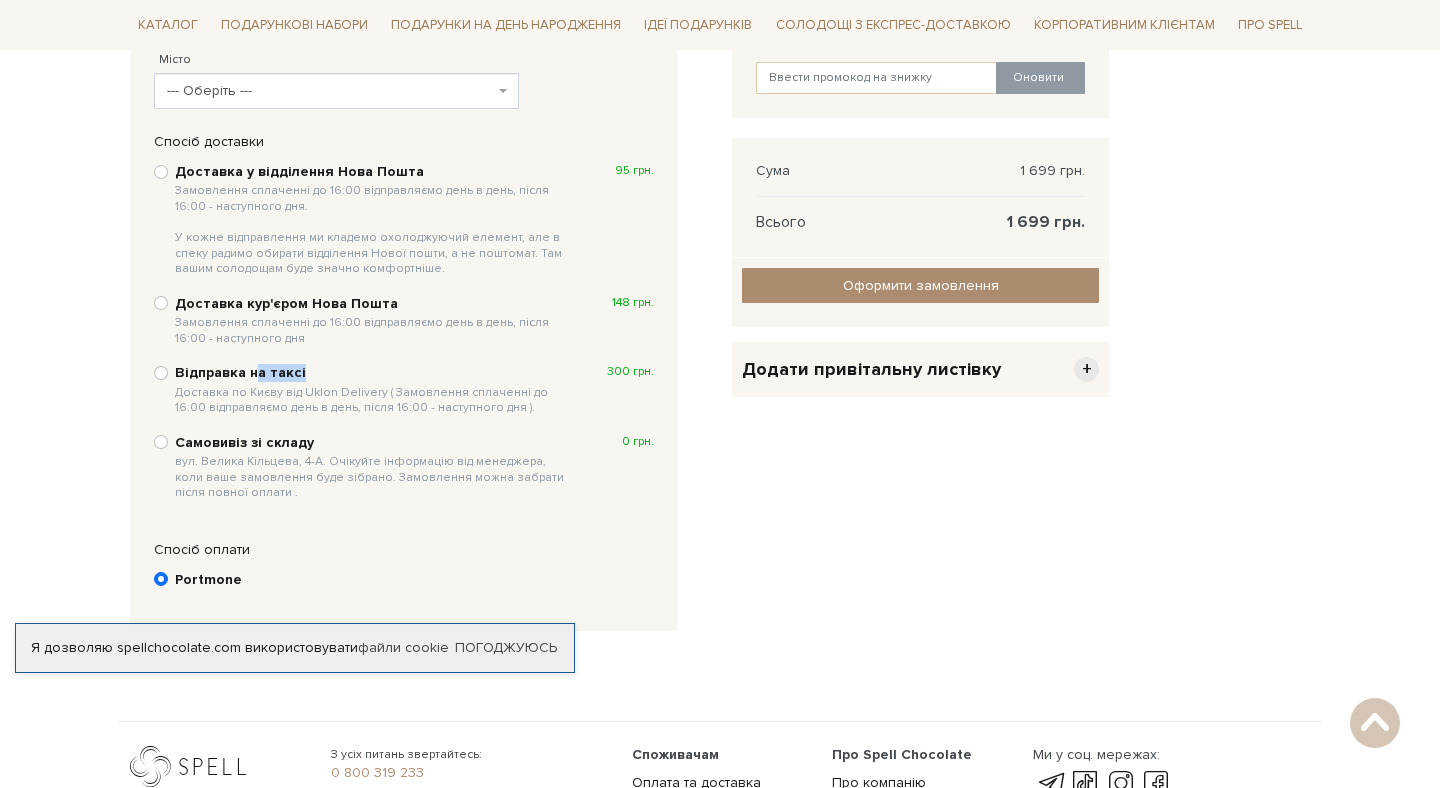 drag, startPoint x: 312, startPoint y: 367, endPoint x: 257, endPoint y: 367, distance: 55 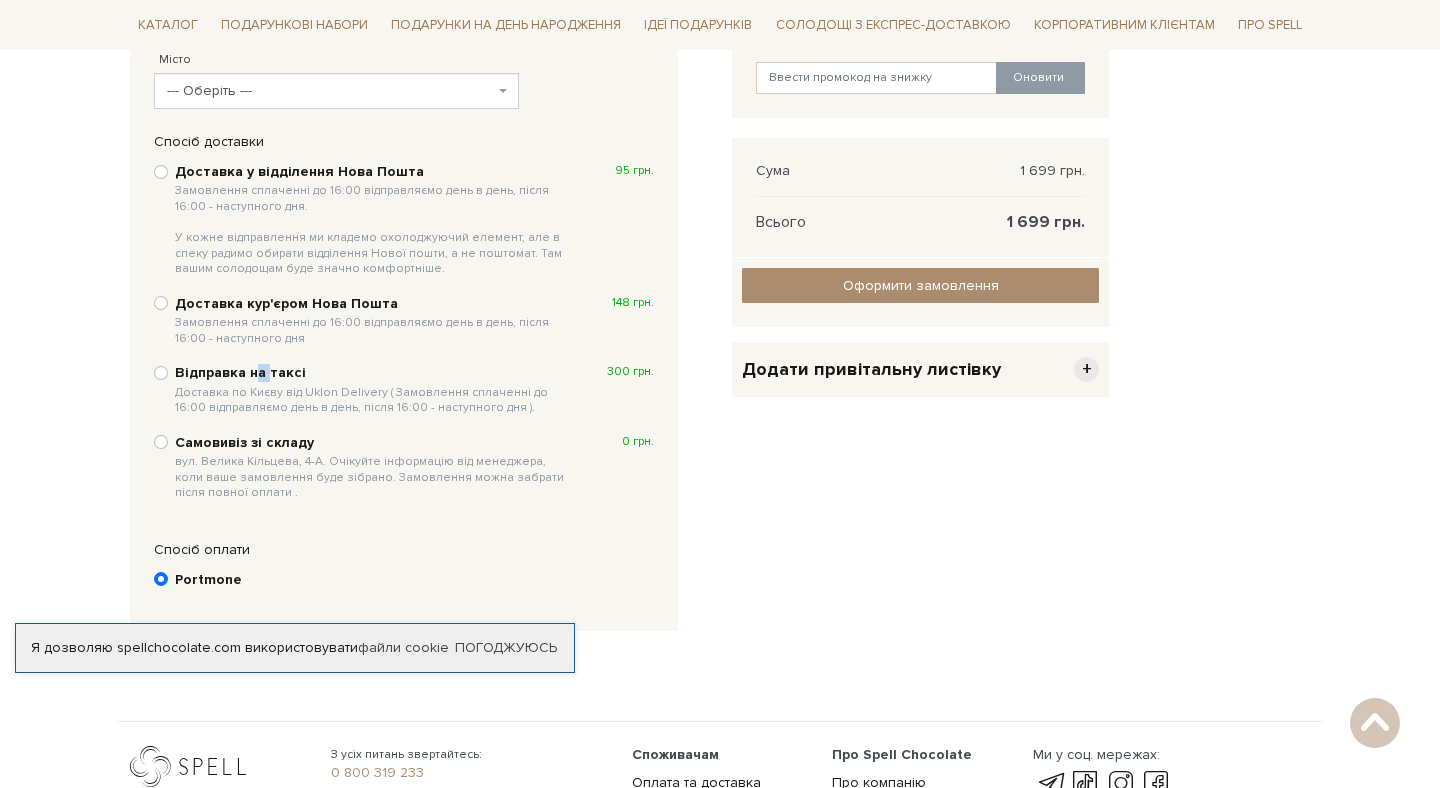 click on "Відправка на таксі                                                                             Доставка по Києву від Uklon Delivery ( Замовлення сплаченні до 16:00 відправляємо день в день, після 16:00 - наступного дня )." at bounding box center [374, 389] 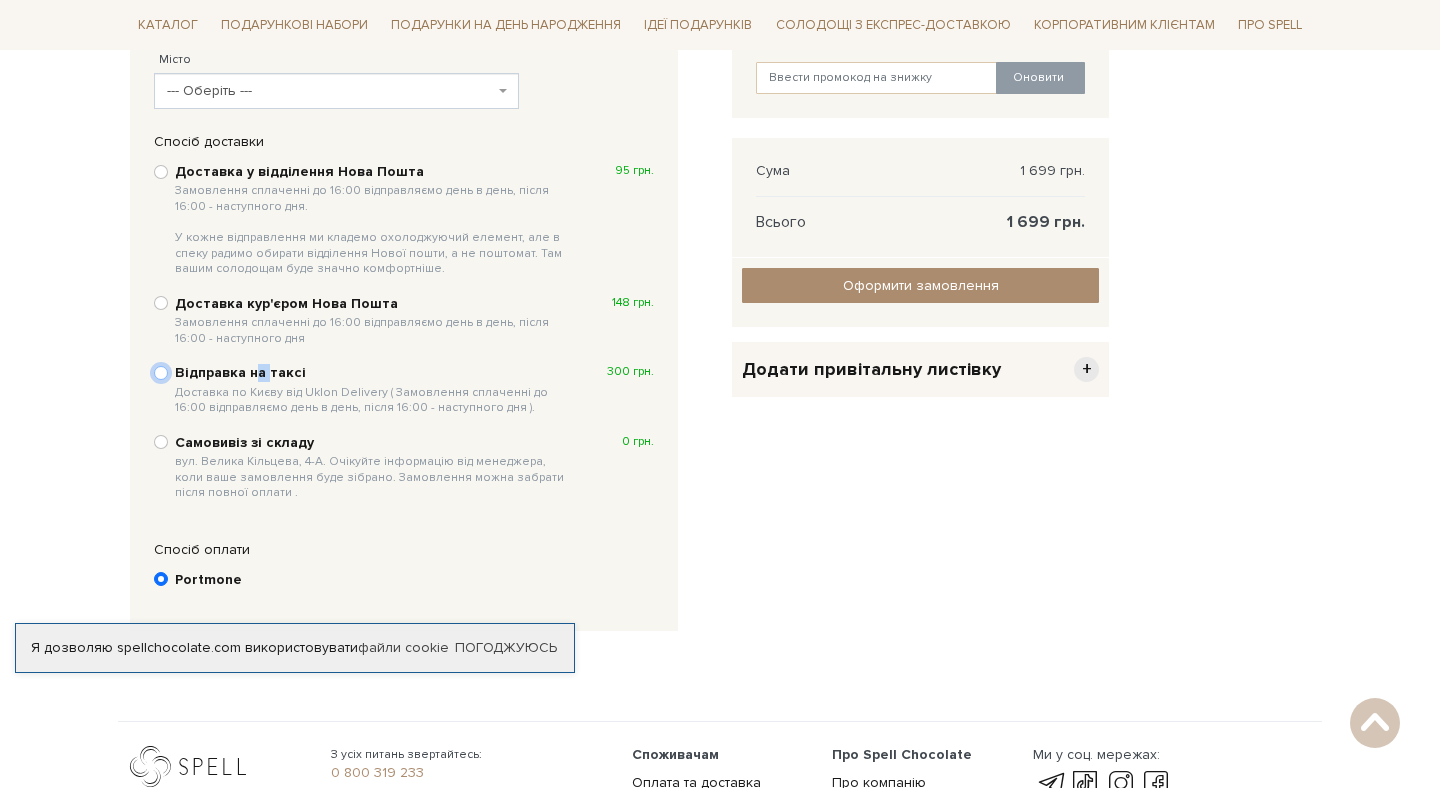 click on "Відправка на таксі                                                                             Доставка по Києву від Uklon Delivery ( Замовлення сплаченні до 16:00 відправляємо день в день, після 16:00 - наступного дня ).
300 грн." at bounding box center [161, 373] 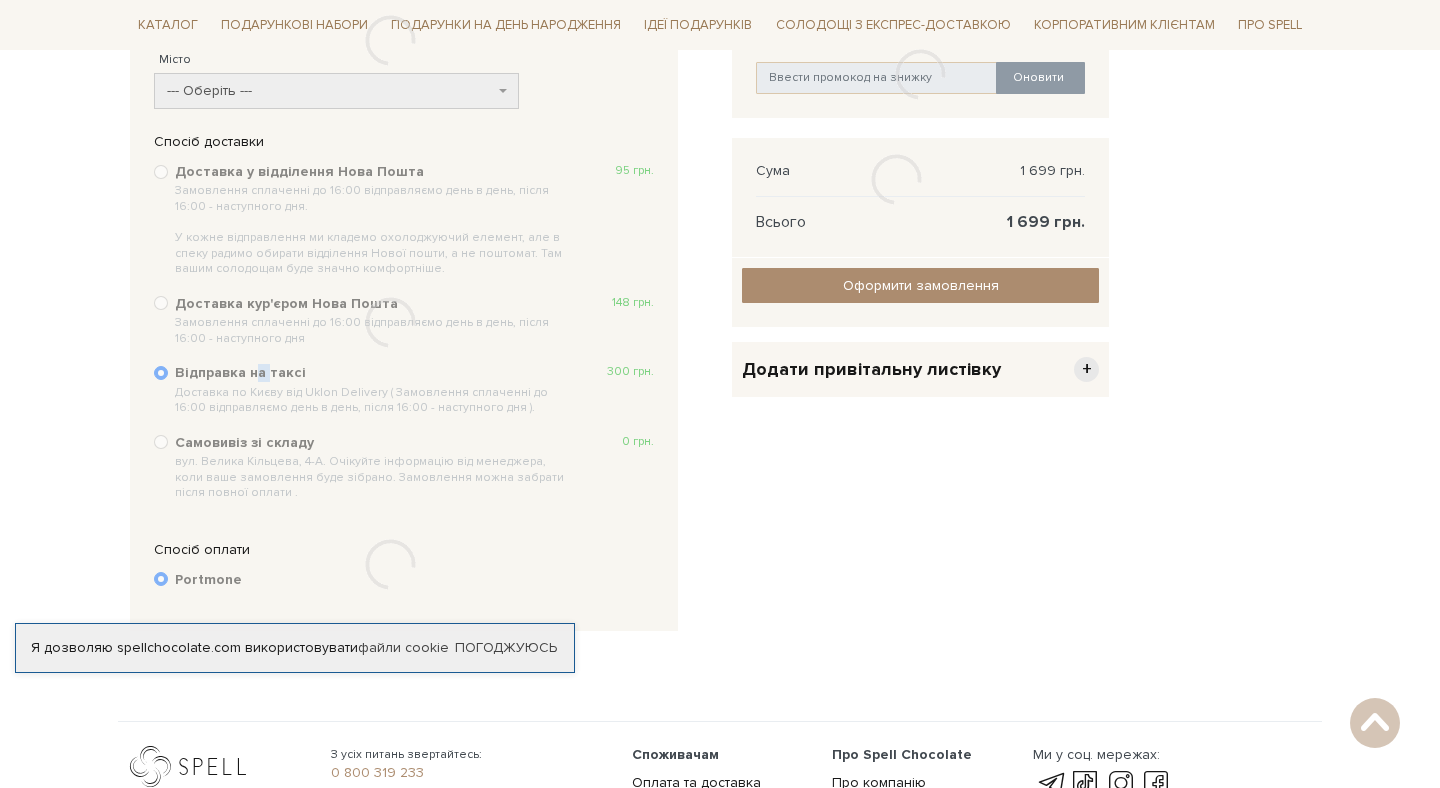 click at bounding box center [390, 323] 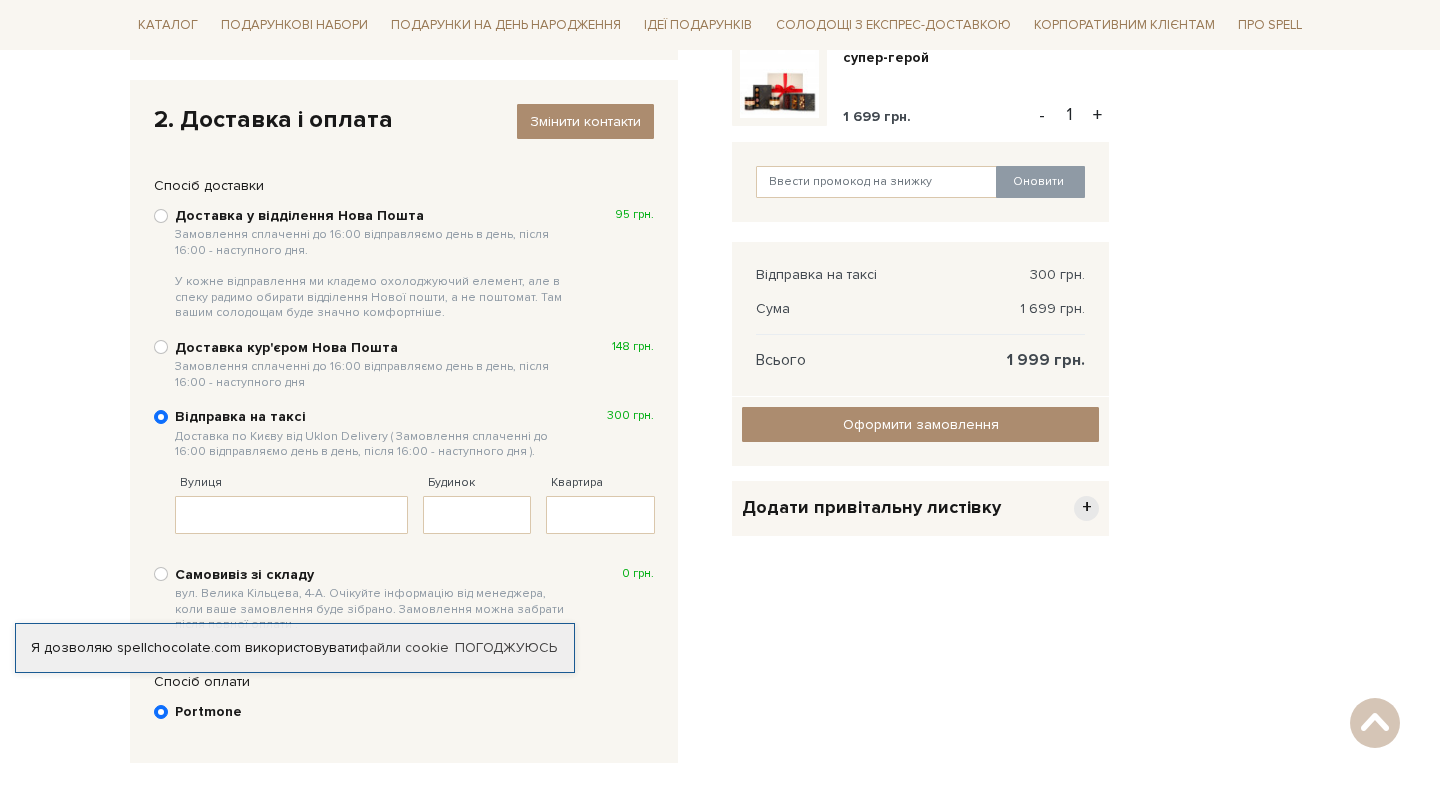 scroll, scrollTop: 308, scrollLeft: 0, axis: vertical 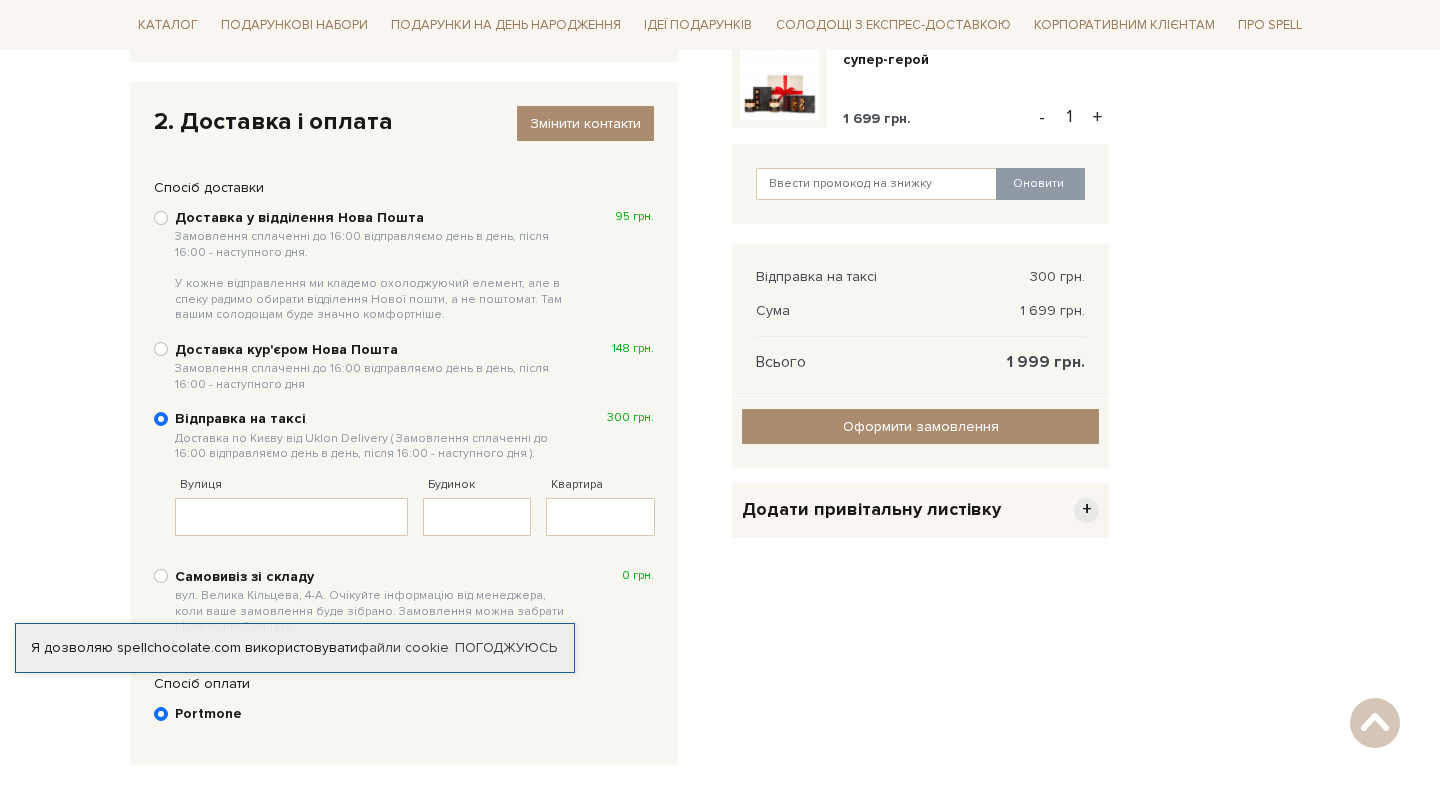 click on "Подарункові набори
SALE
Корпоративним клієнтам
Доставка і оплата
Консультація: 0 800 319 233
Передзвонити мені
Ук                 |
En
|
🎁До кінця липня купуйте один сет цукерок на 6 шт – другий отримуйте в подарунок! Місяць шоколаду в Spell:  обрати свій сет >>
обрати свій сет >>
|" at bounding box center (720, 380) 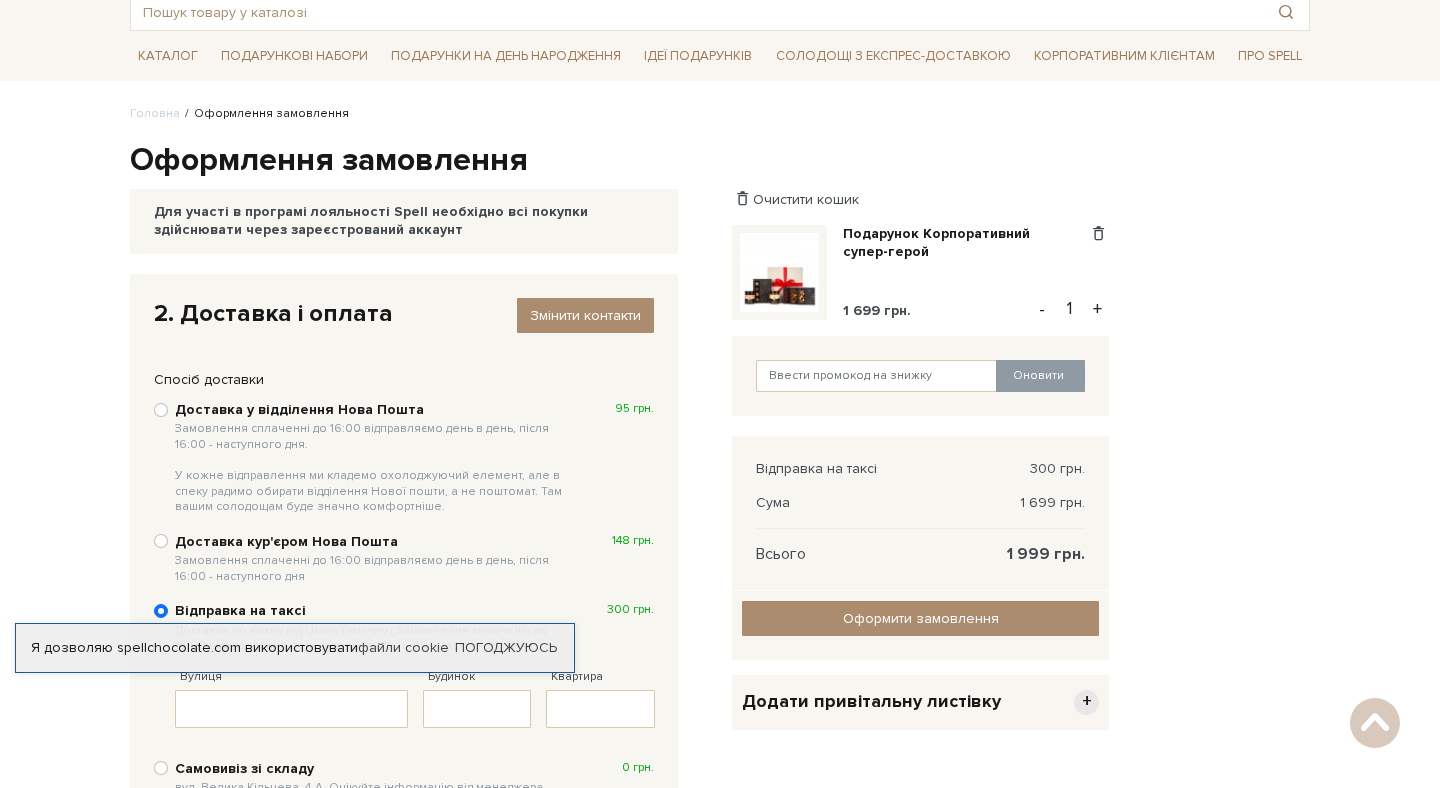scroll, scrollTop: 0, scrollLeft: 0, axis: both 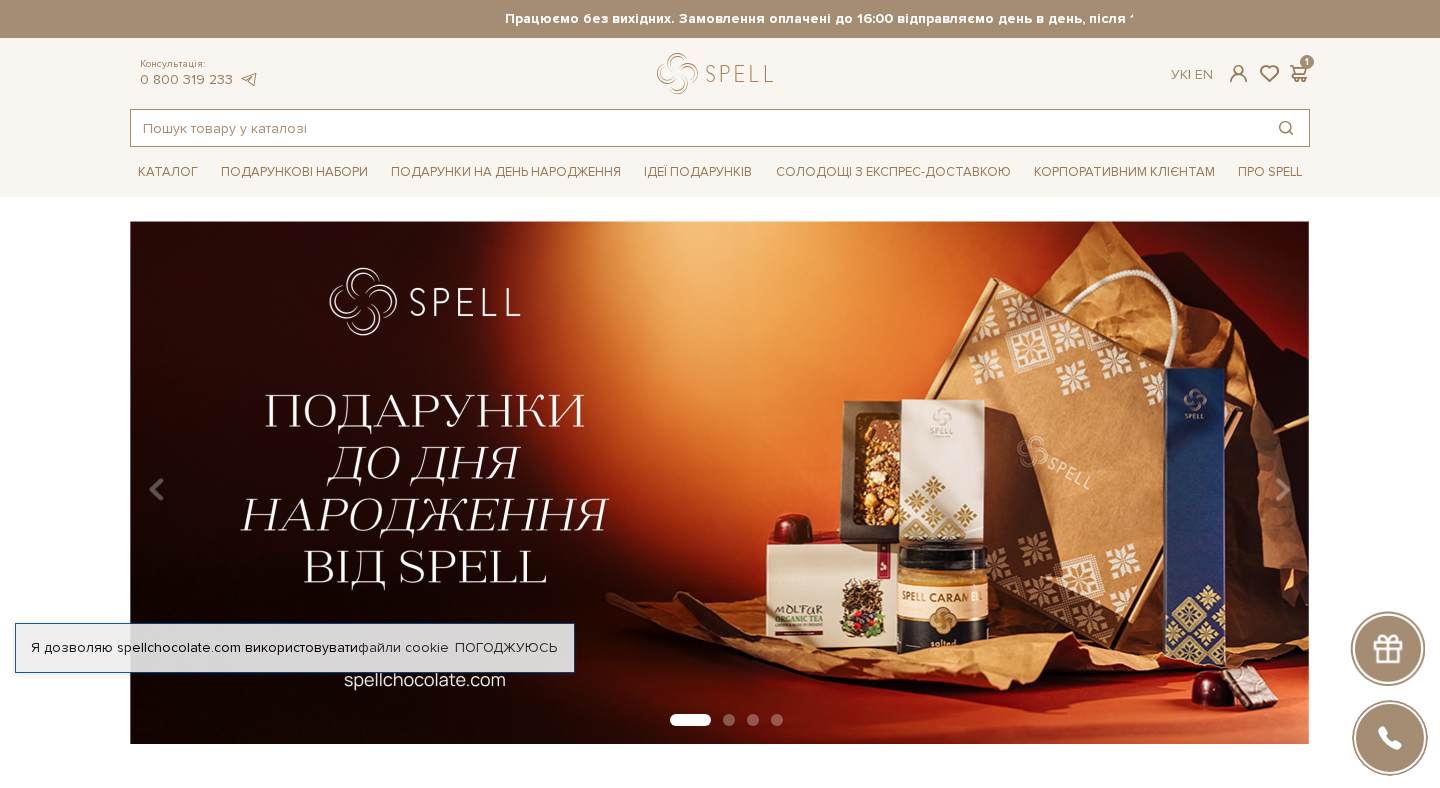click at bounding box center (697, 128) 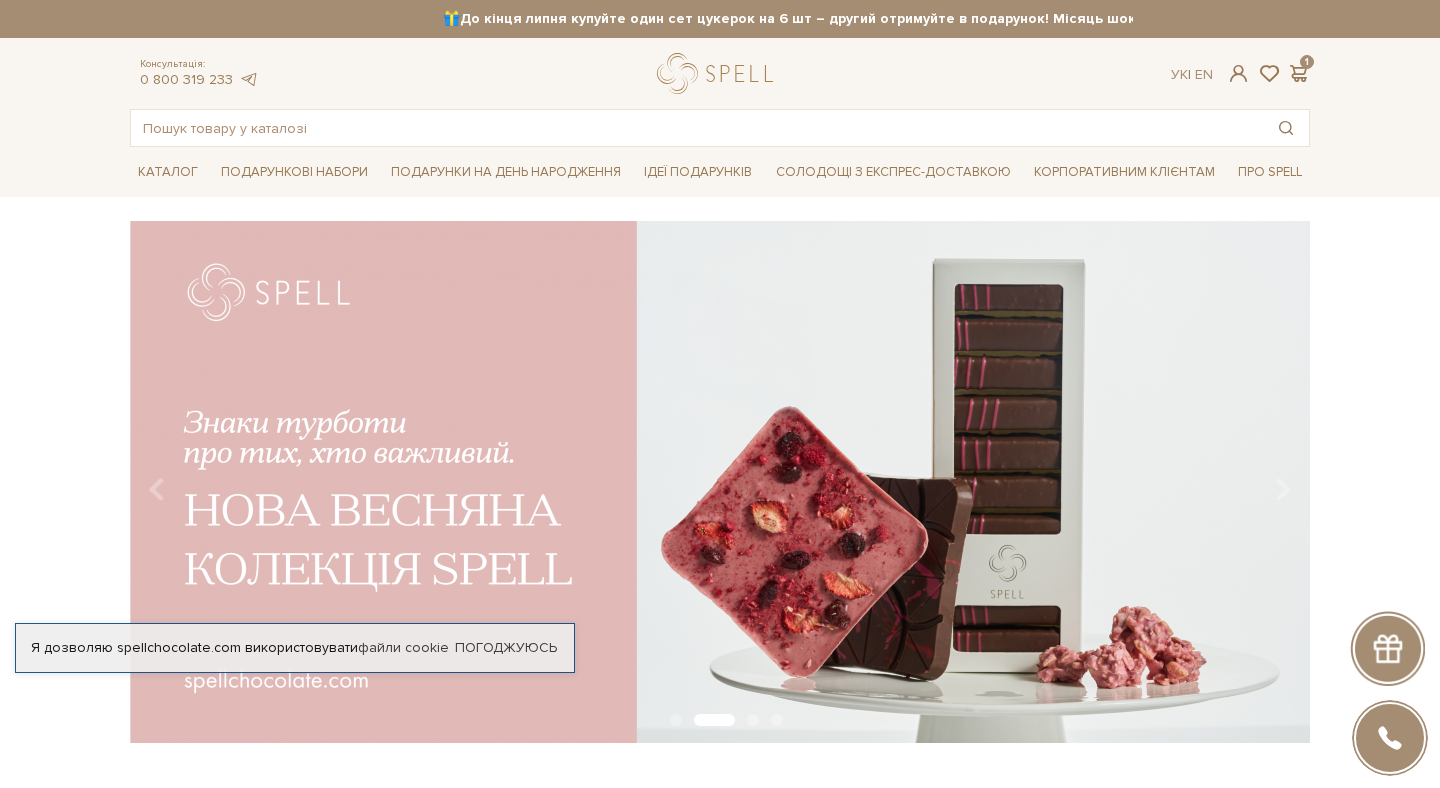 click on "slide  3   of 4" at bounding box center (720, 475) 